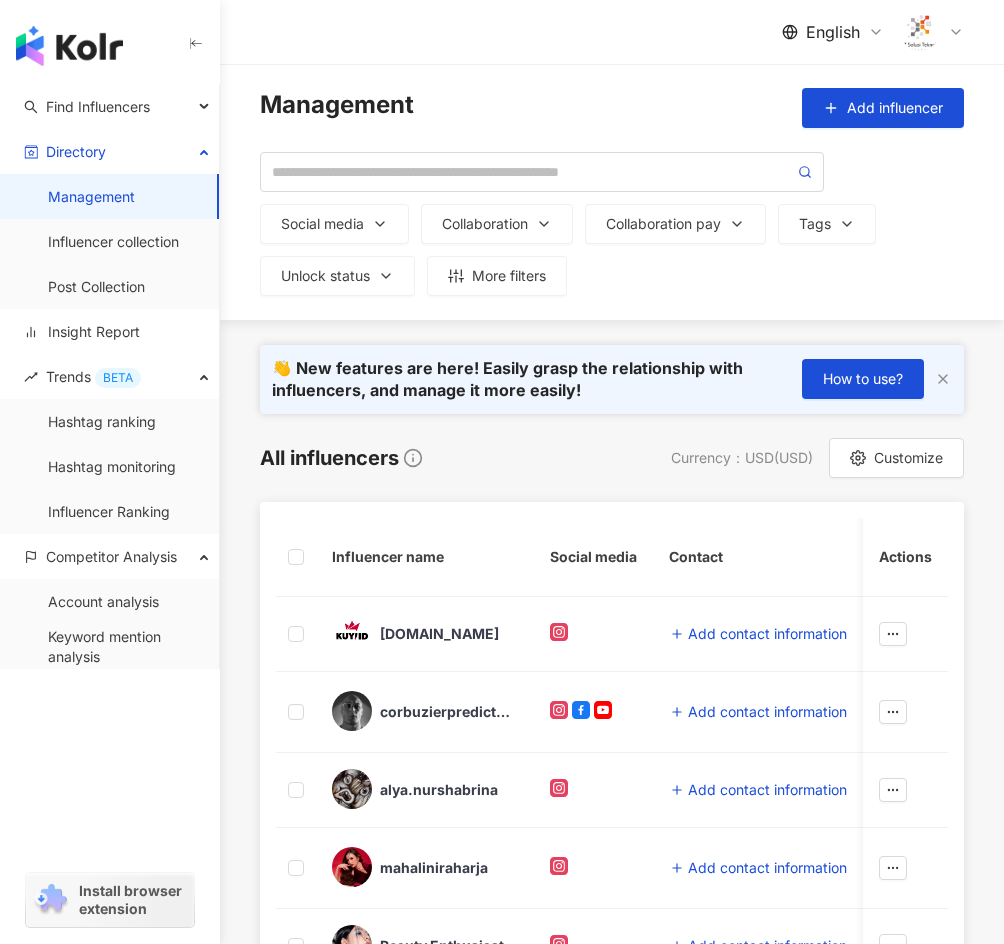 scroll, scrollTop: 0, scrollLeft: 0, axis: both 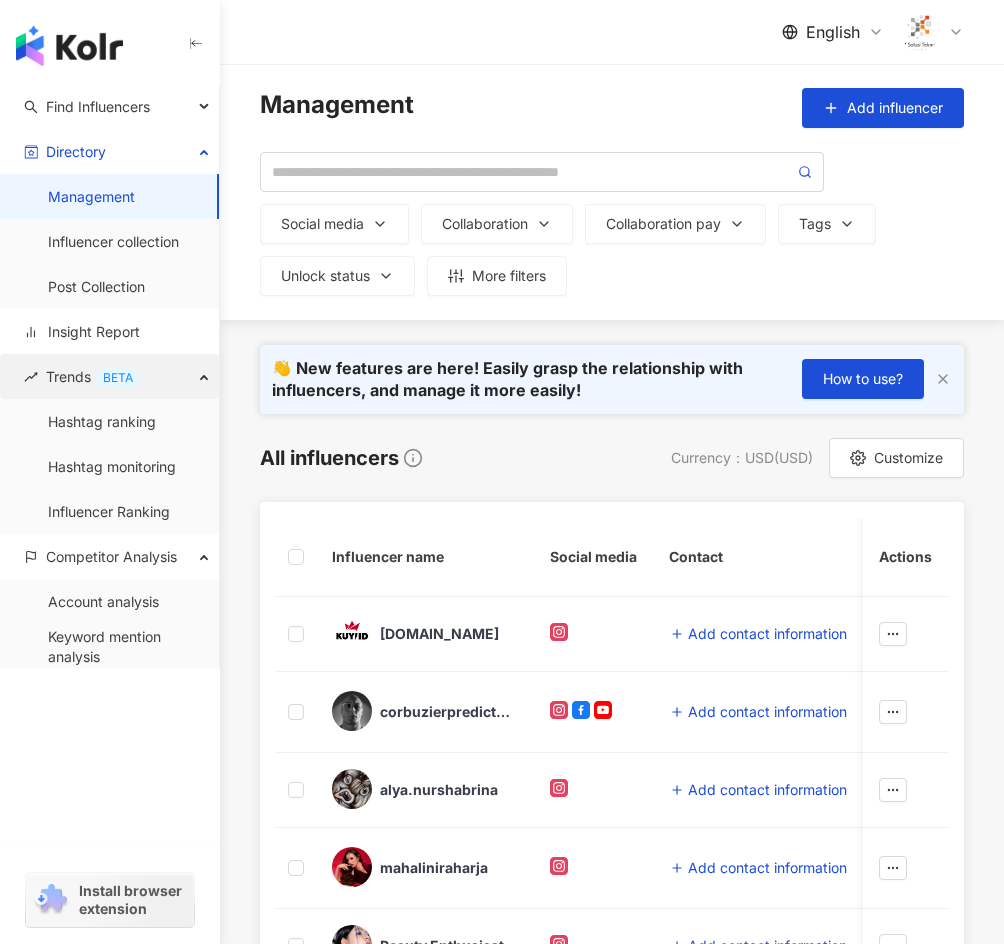 click on "Trends BETA" at bounding box center [93, 376] 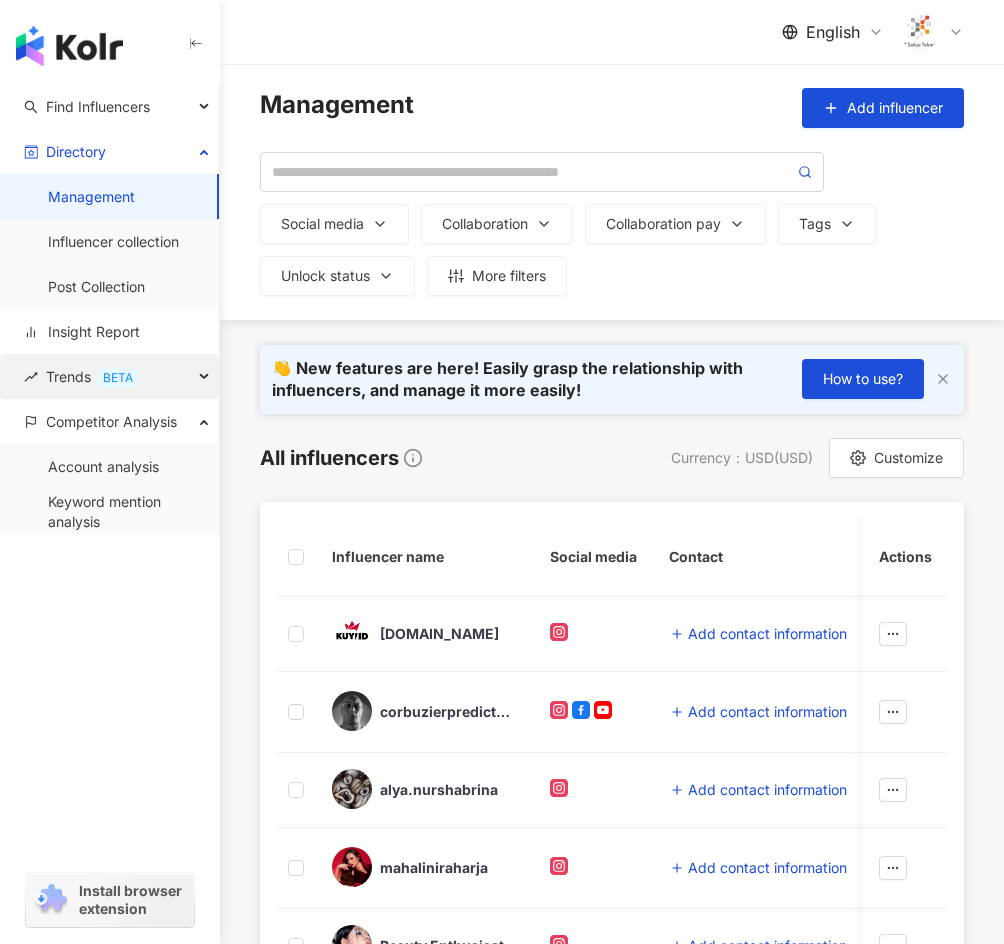 click on "Trends BETA" at bounding box center [109, 376] 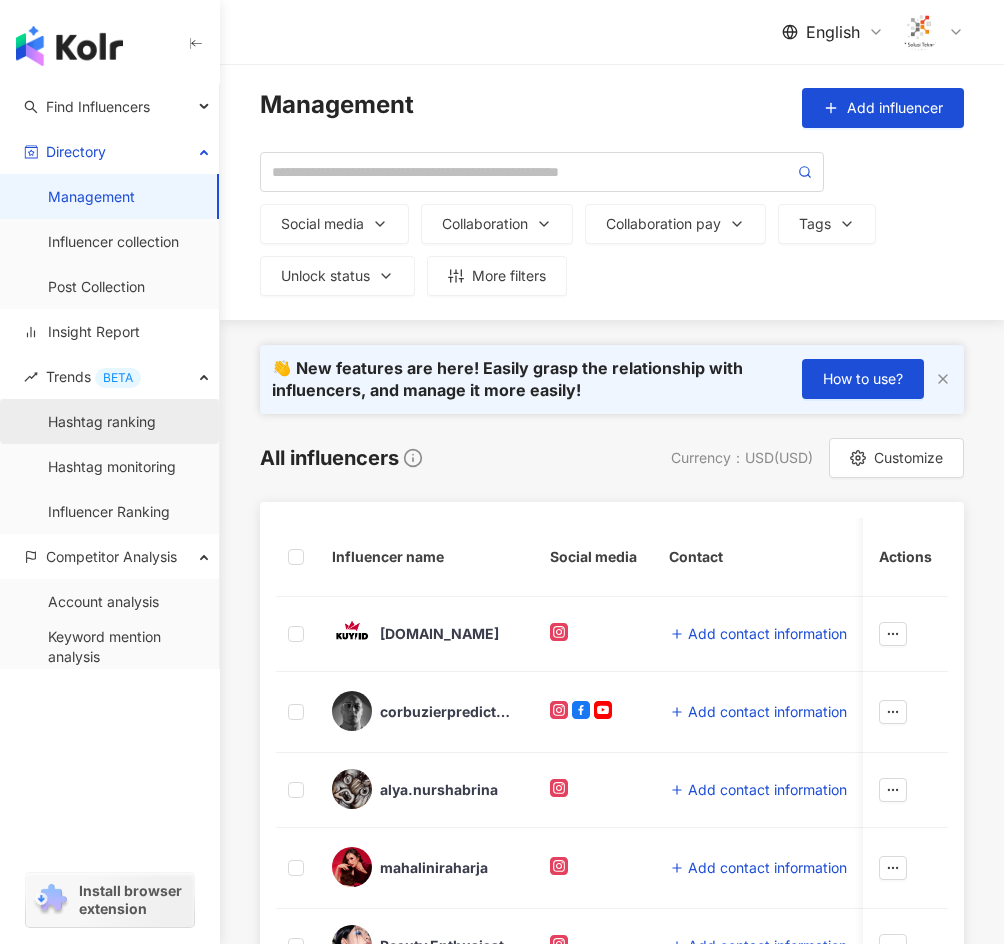 click on "Hashtag ranking" at bounding box center [102, 422] 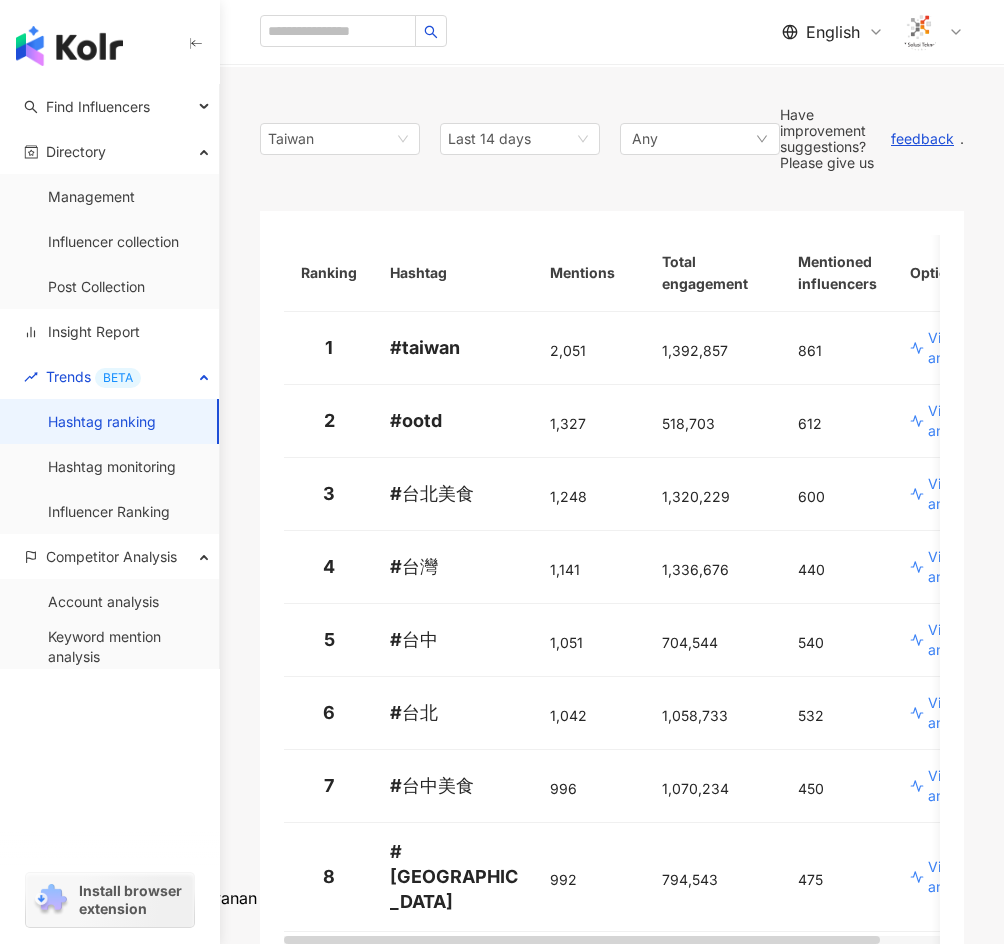 scroll, scrollTop: 0, scrollLeft: 0, axis: both 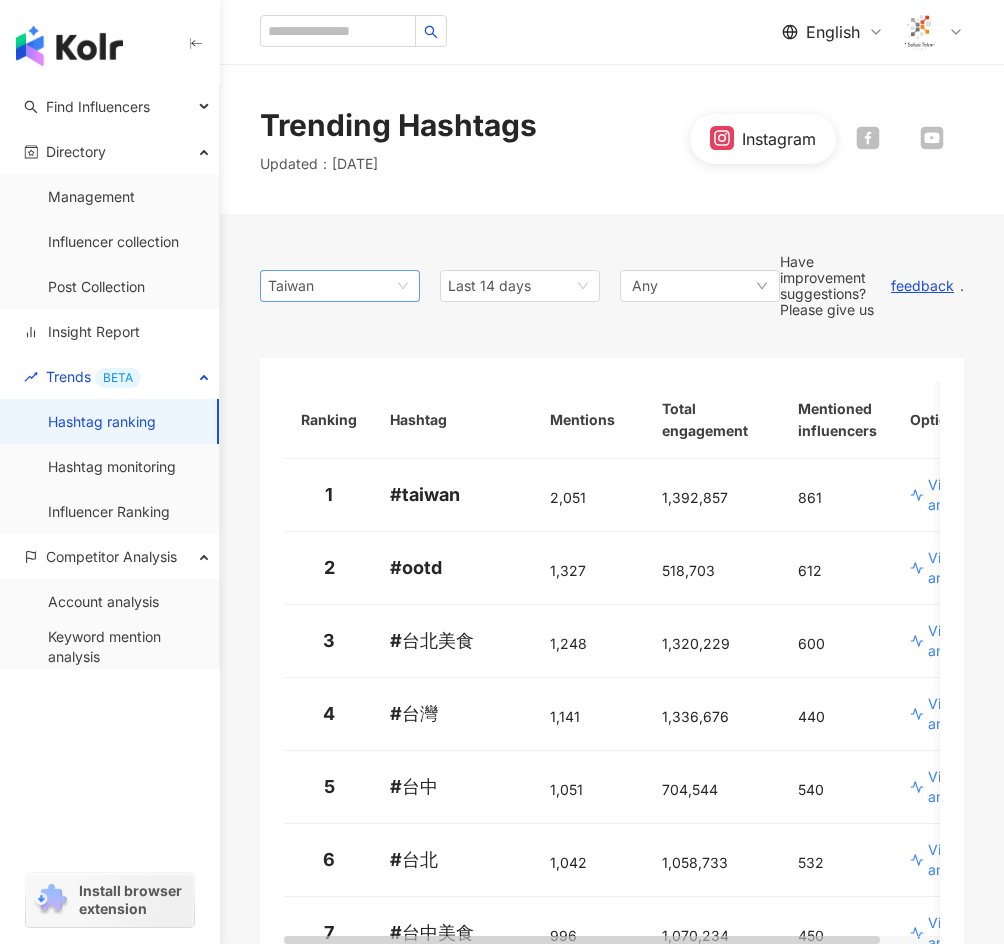 click on "Taiwan" at bounding box center (340, 286) 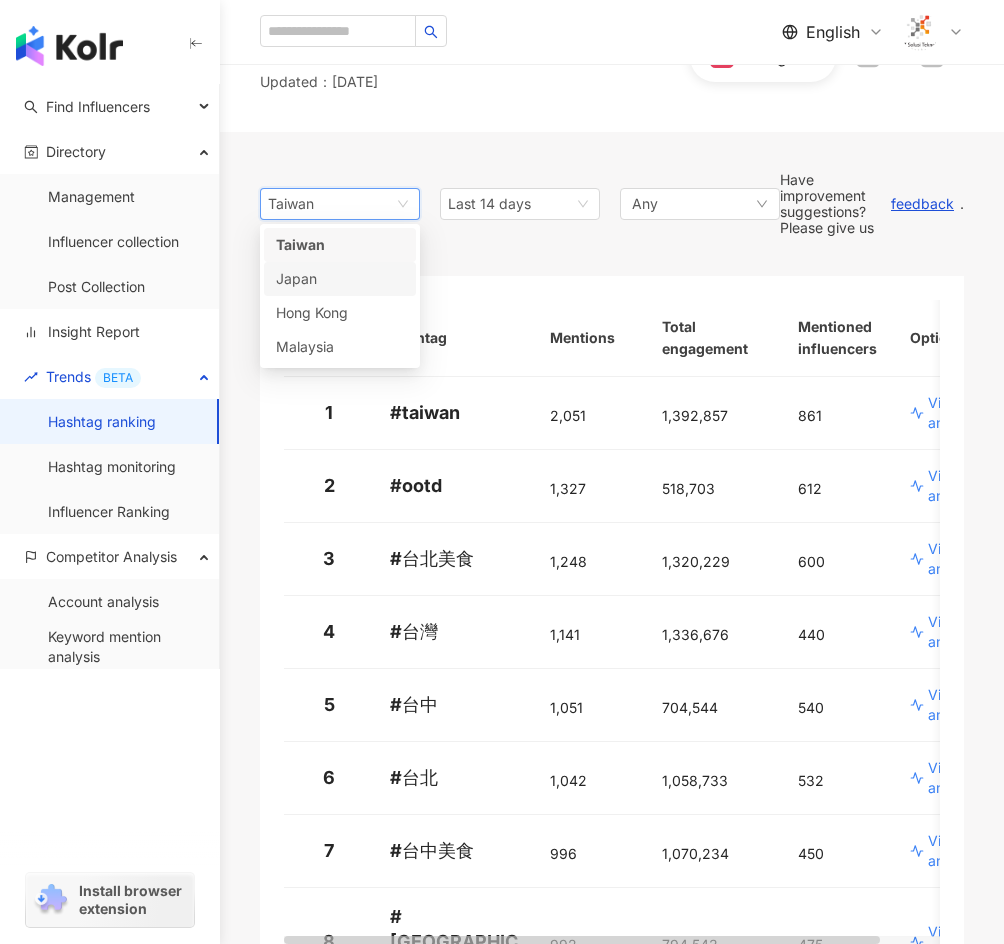 scroll, scrollTop: 83, scrollLeft: 0, axis: vertical 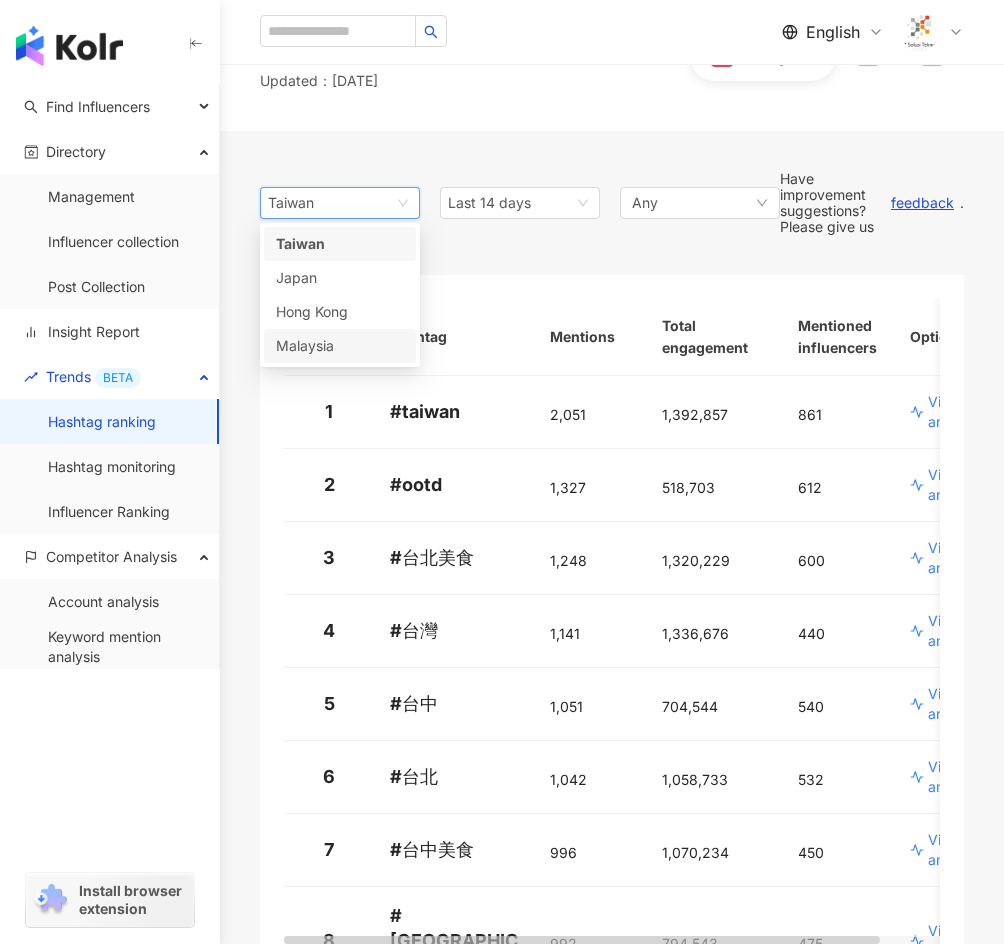 click on "Malaysia" at bounding box center [308, 346] 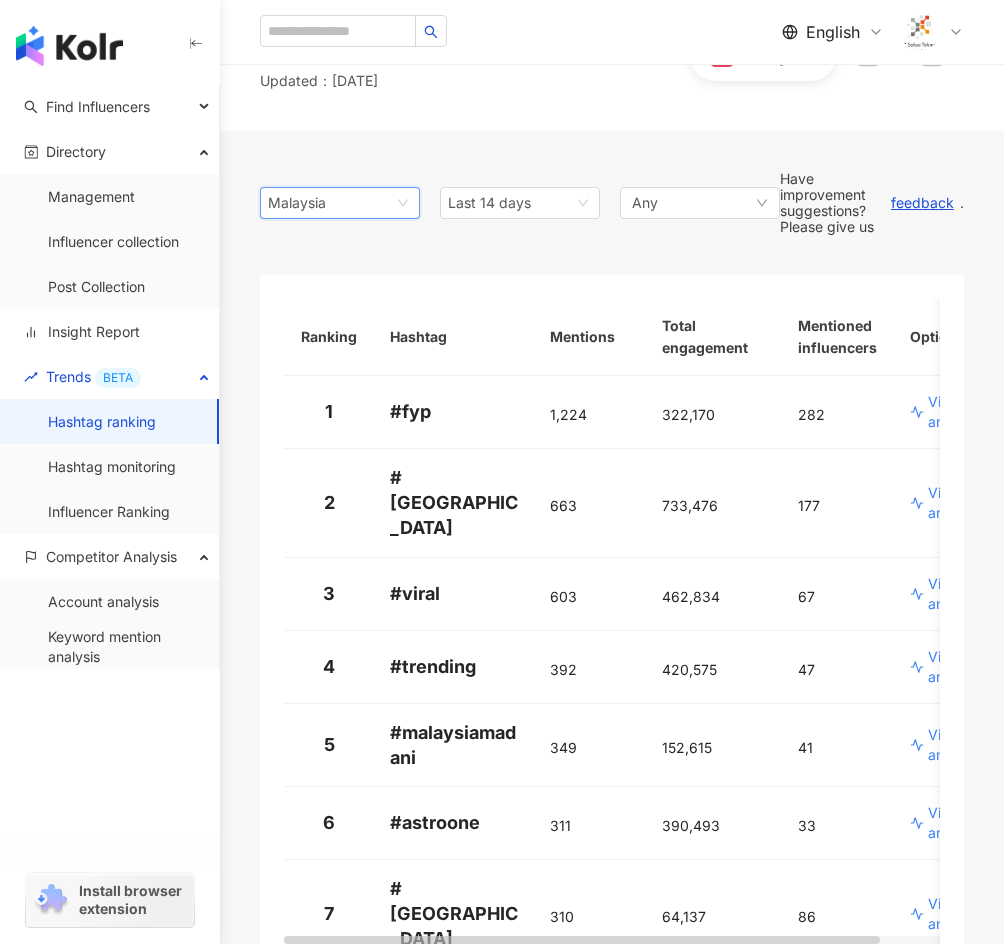 click on "Malaysia" at bounding box center (340, 203) 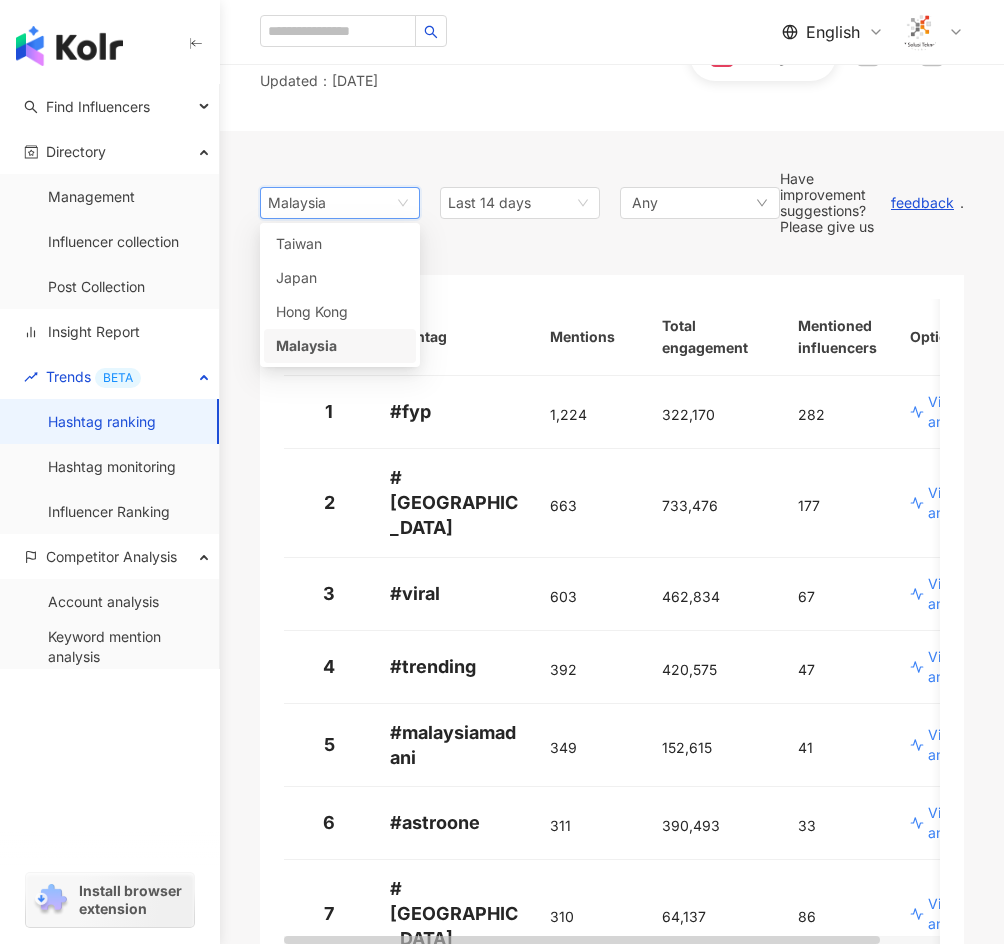 scroll, scrollTop: 0, scrollLeft: 0, axis: both 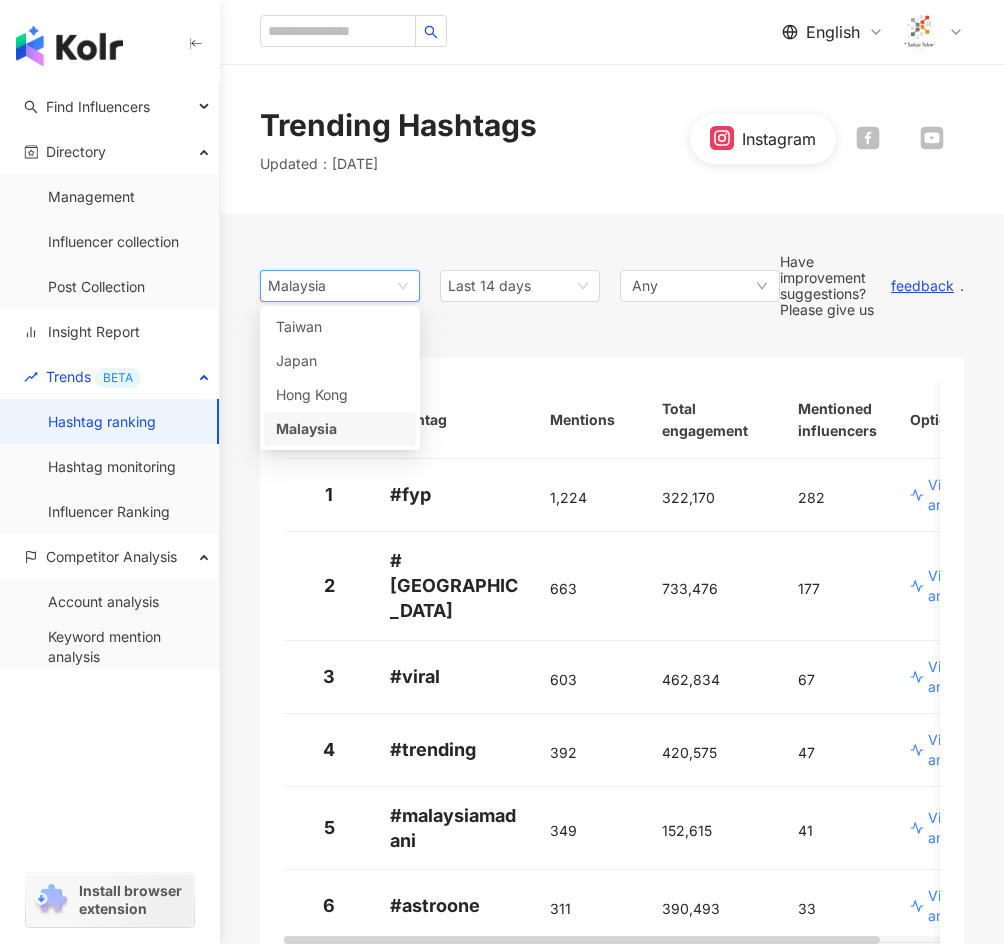 click on "Updated ： 7/28/25" at bounding box center (398, 164) 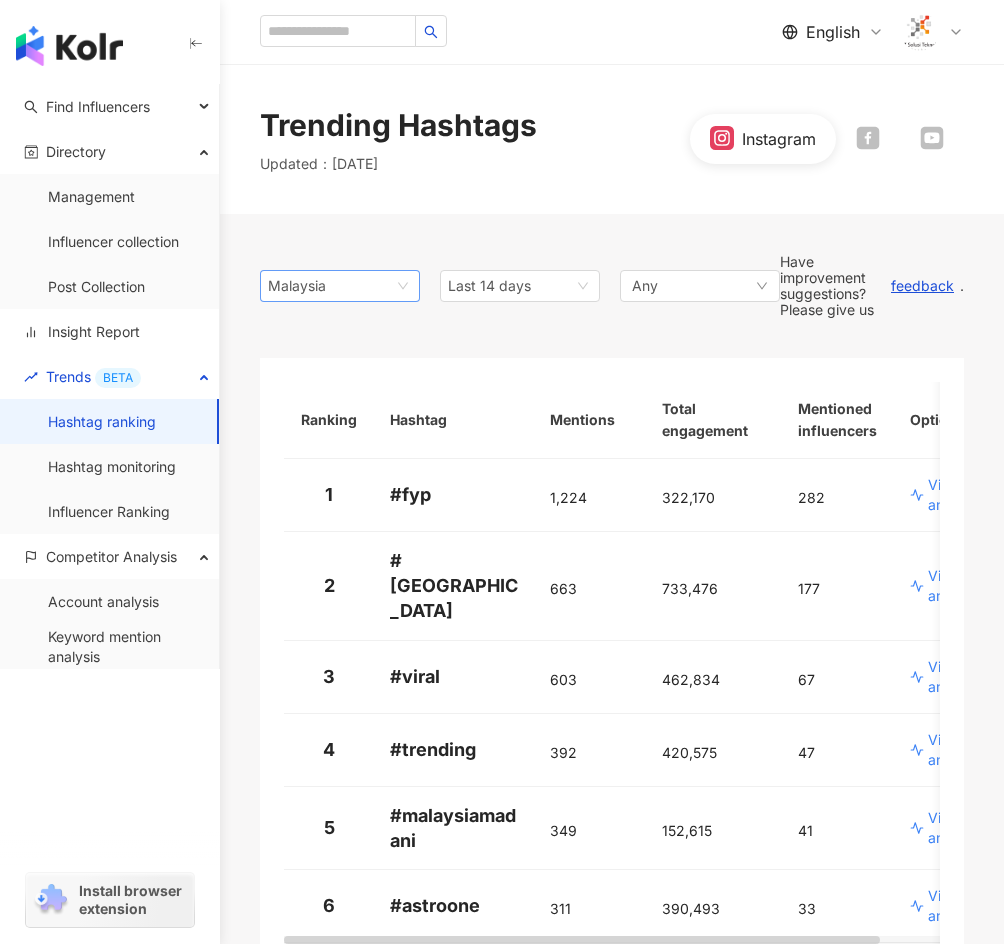 click on "Malaysia" at bounding box center [300, 286] 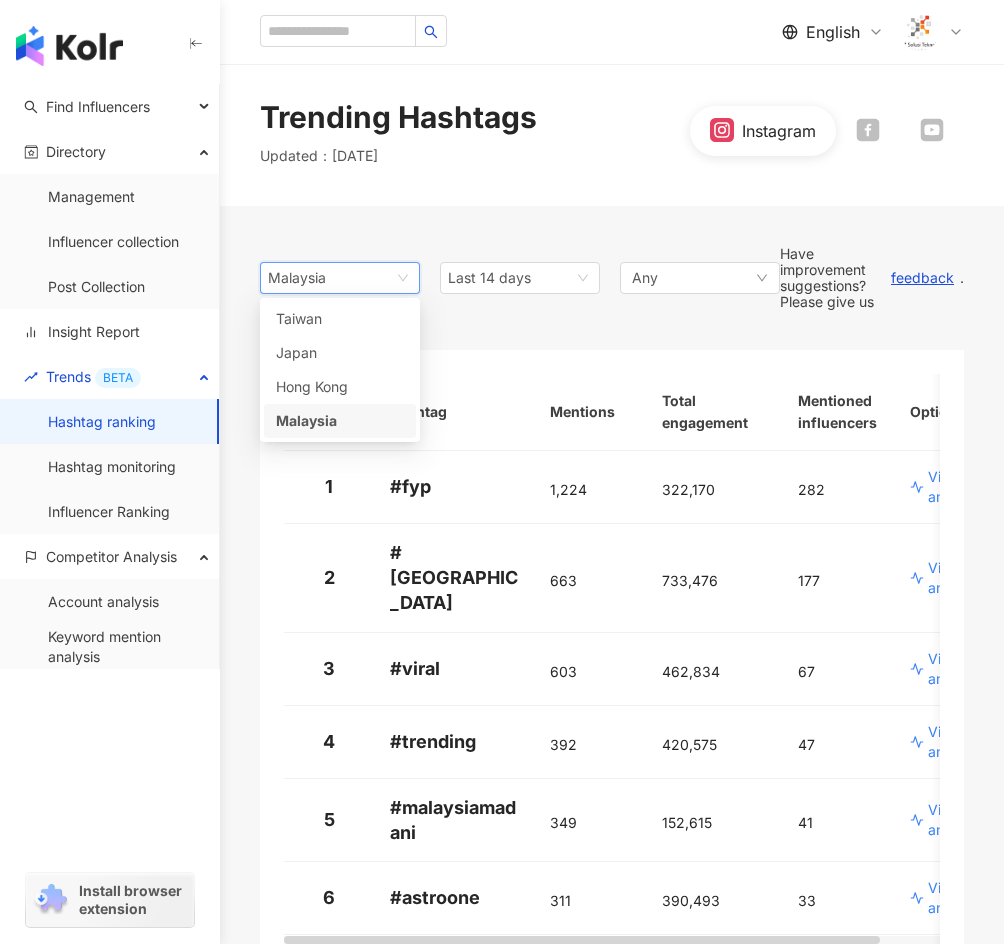 scroll, scrollTop: 0, scrollLeft: 0, axis: both 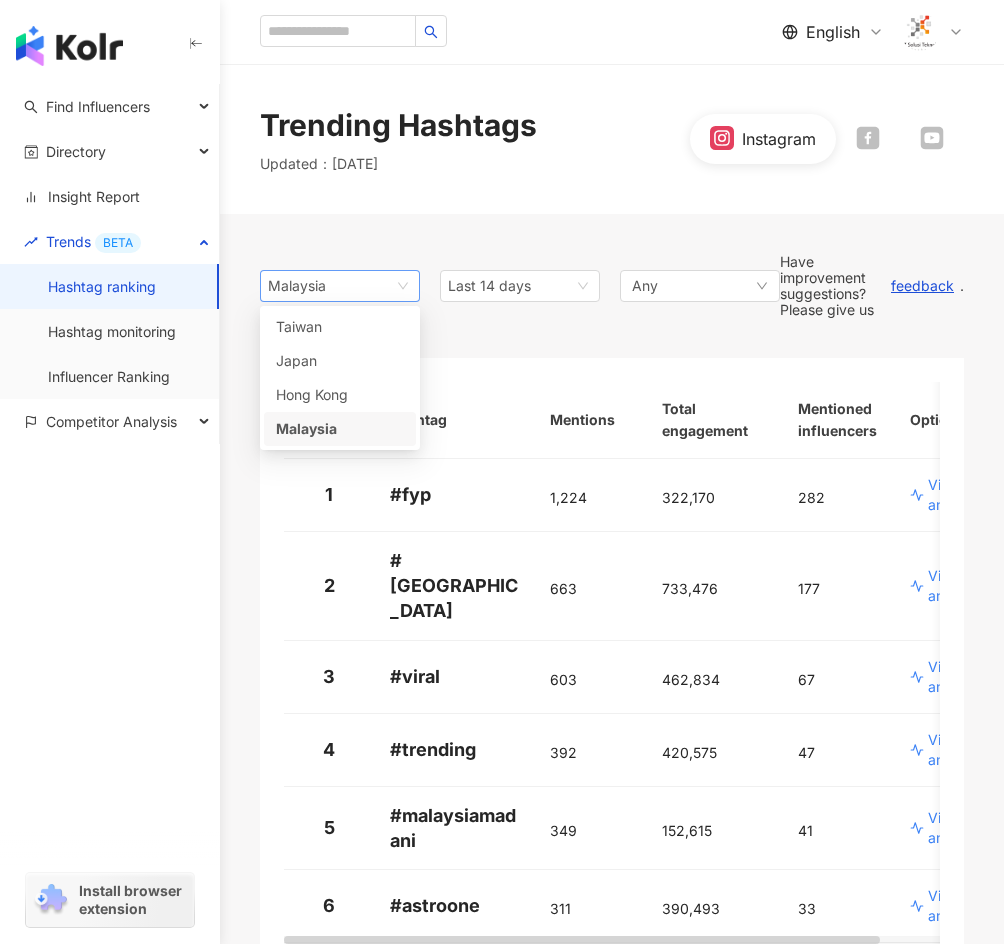 click on "Malaysia" at bounding box center (340, 286) 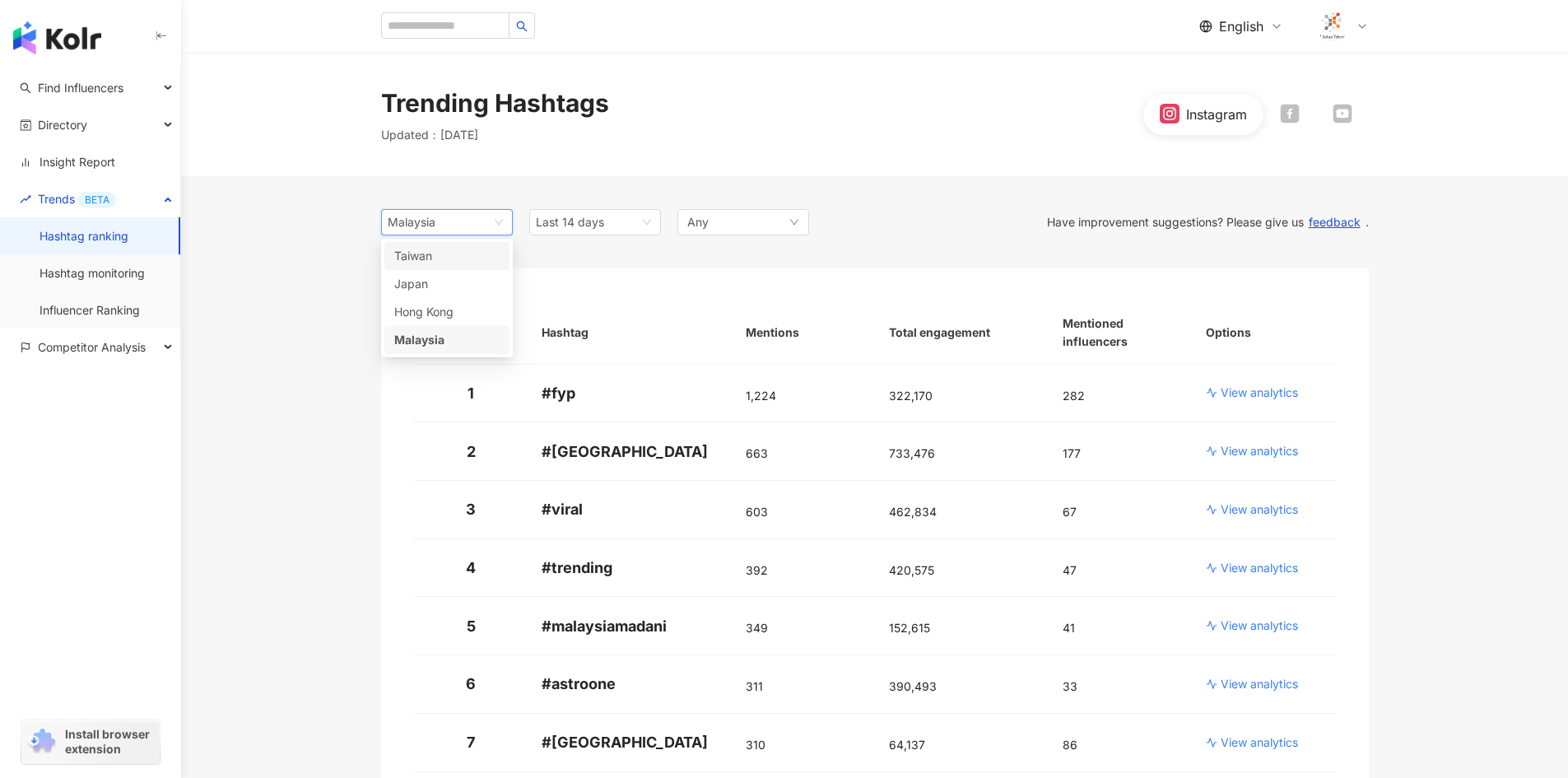 click 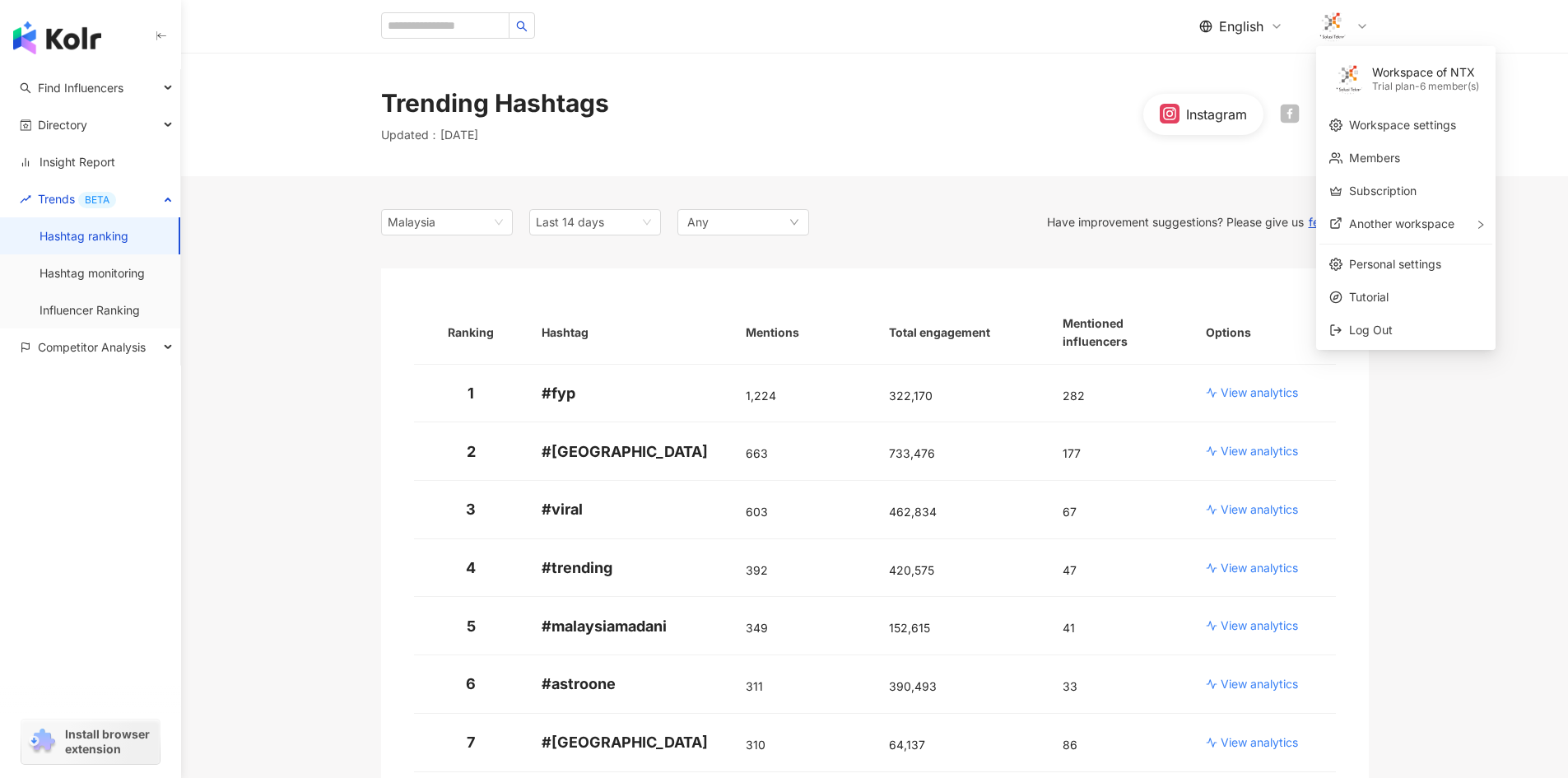click 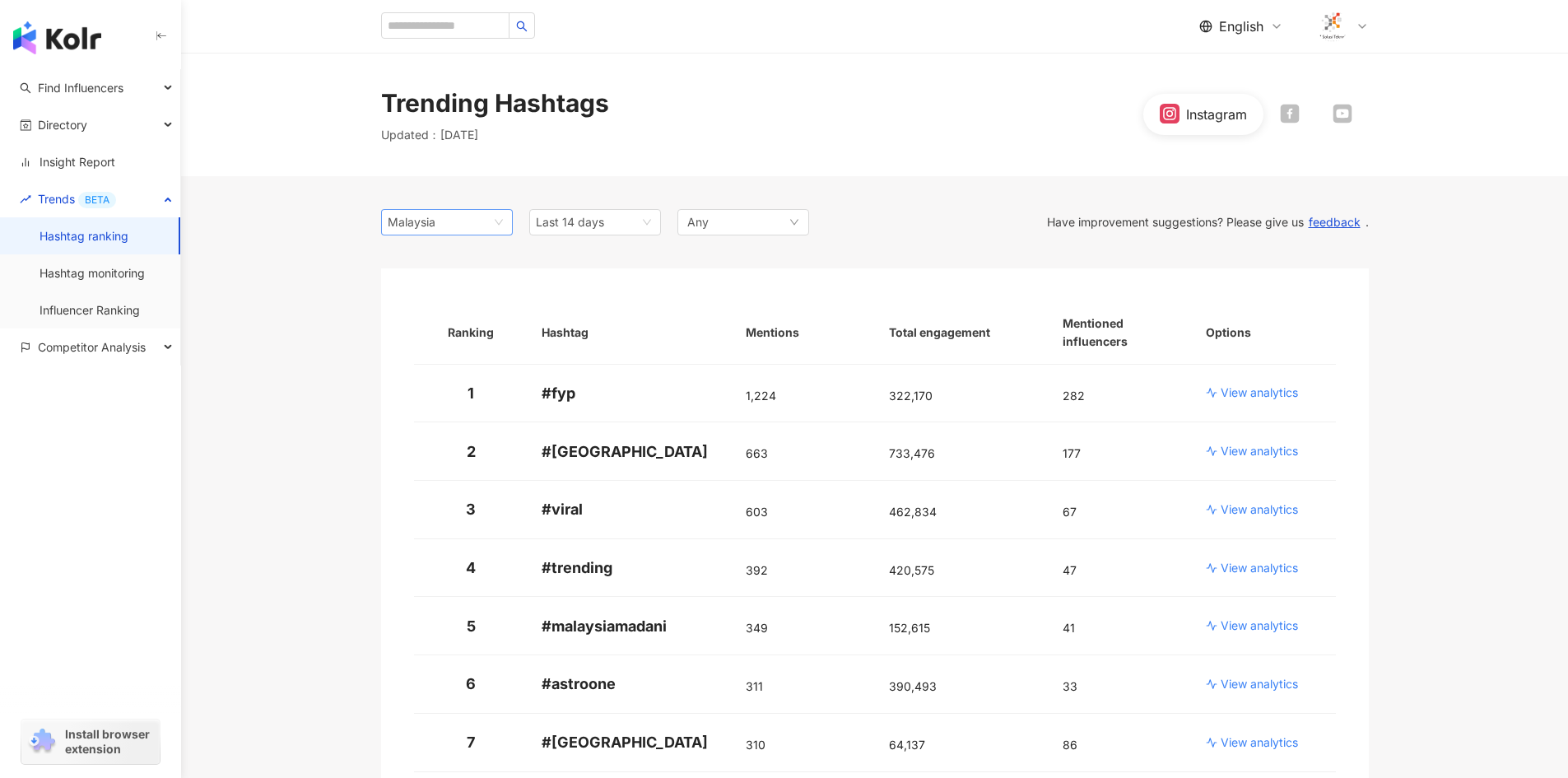 click on "Malaysia" at bounding box center (447, 222) 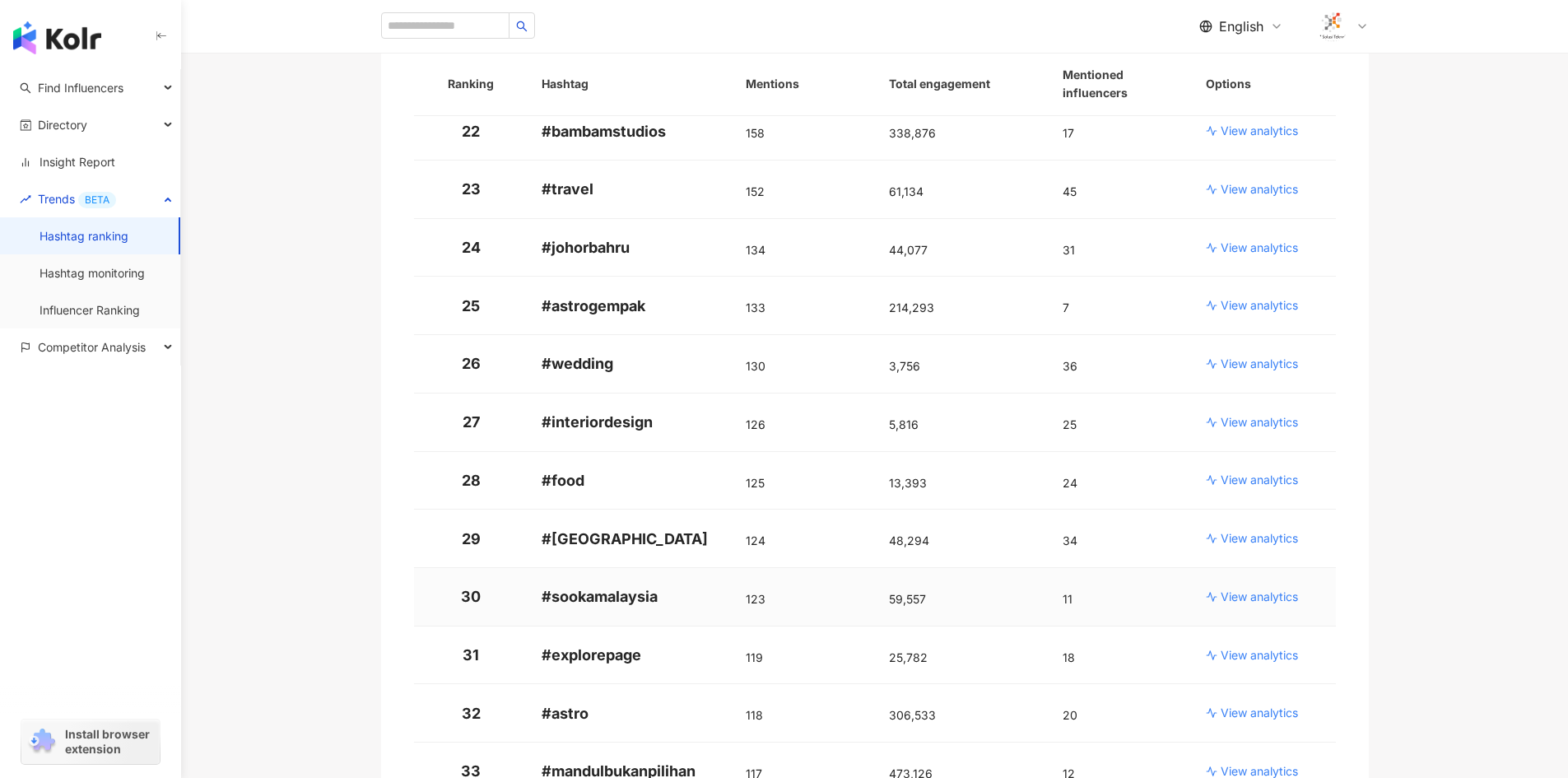 scroll, scrollTop: 1460, scrollLeft: 0, axis: vertical 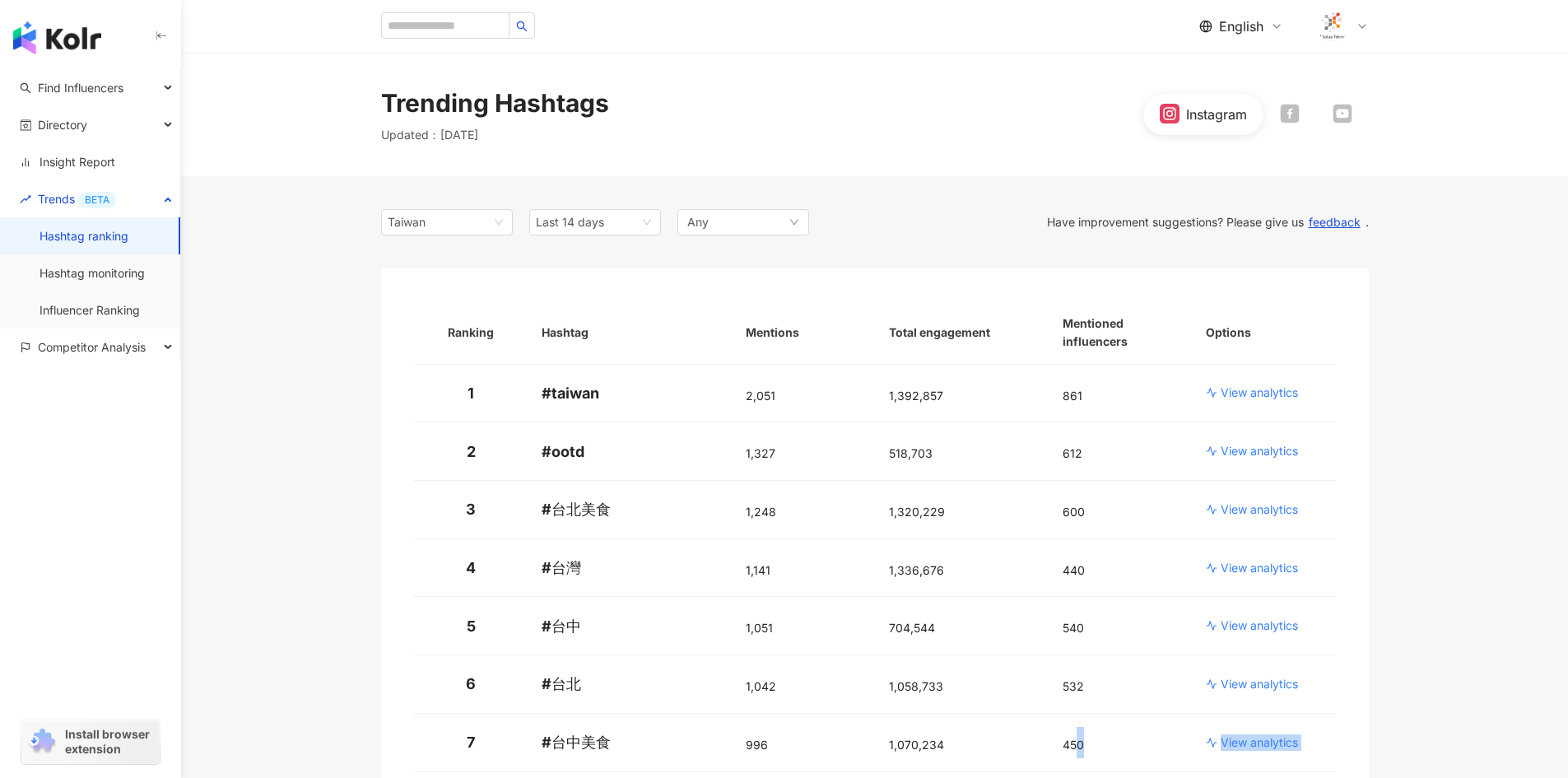 drag, startPoint x: 831, startPoint y: 555, endPoint x: 1380, endPoint y: 817, distance: 608.31324 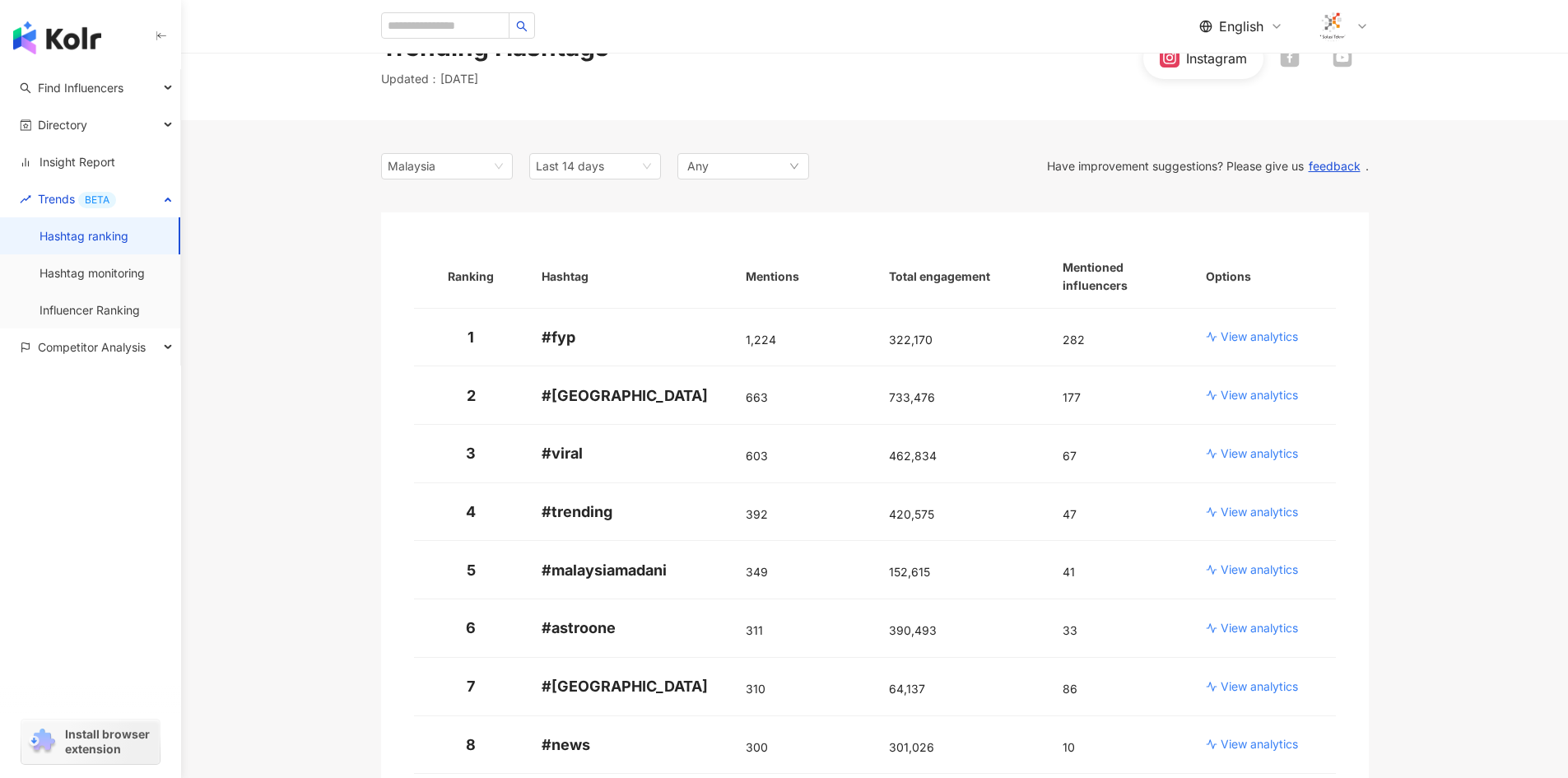 scroll, scrollTop: 0, scrollLeft: 0, axis: both 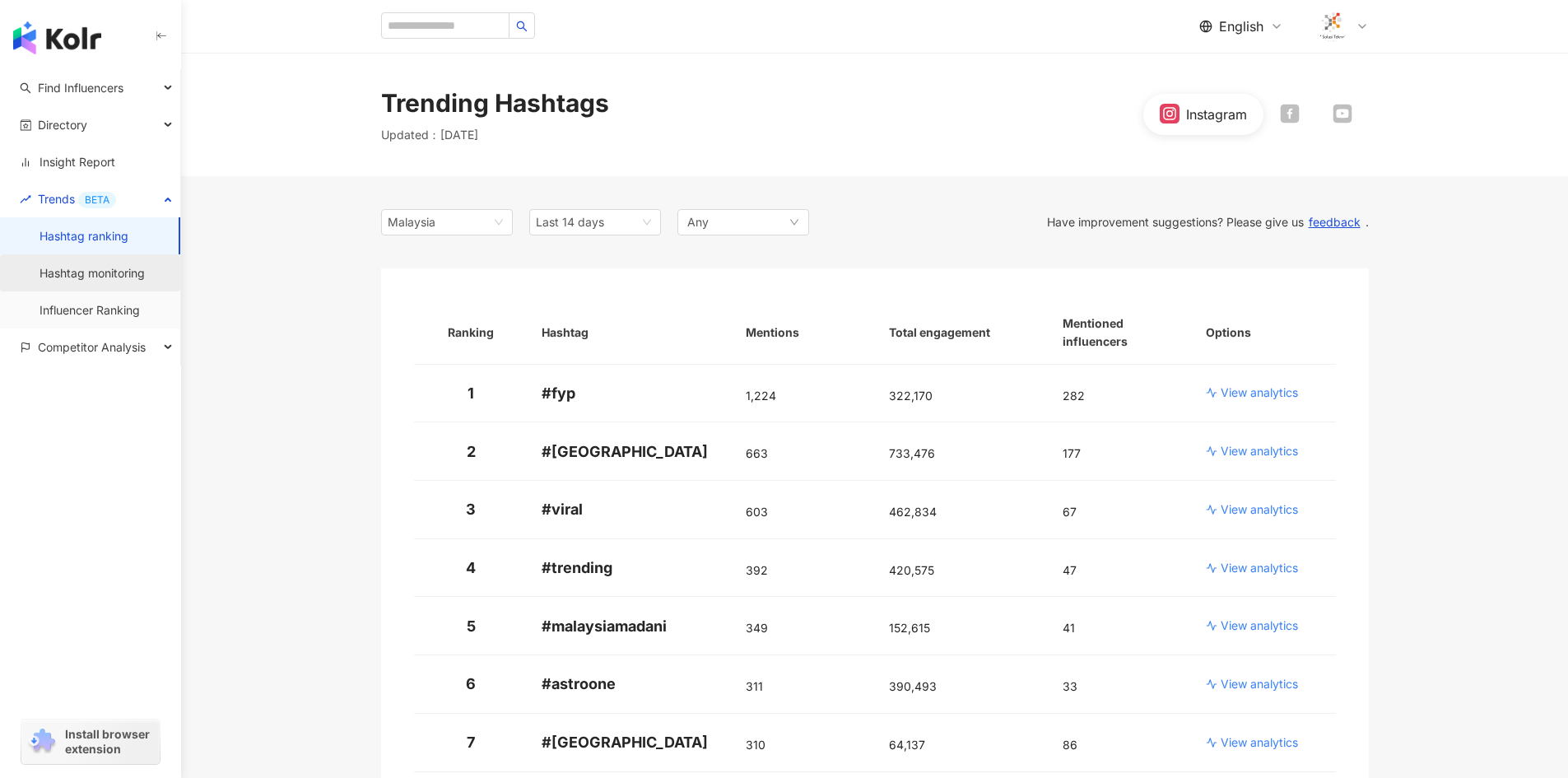 click on "Hashtag monitoring" at bounding box center (92, 273) 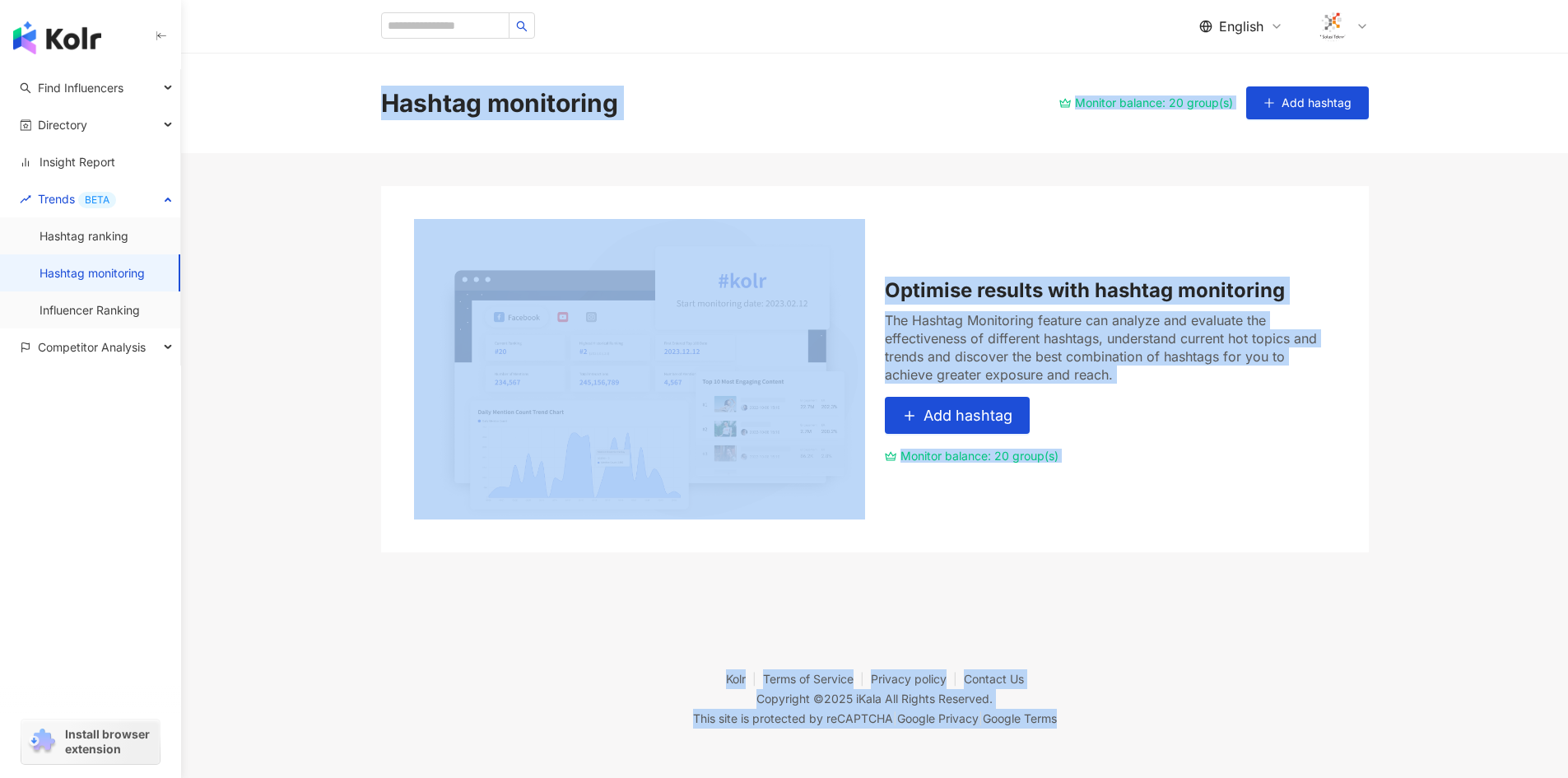 click on "Hashtag monitoring Monitor balance: 20 group(s) Add hashtag Optimise results with hashtag monitoring The Hashtag Monitoring feature can analyze and evaluate the effectiveness of different hashtags, understand current hot topics and trends and discover the best combination of hashtags for you to achieve greater exposure and reach. Add hashtag Monitor balance: 20 group(s)" at bounding box center [874, 302] 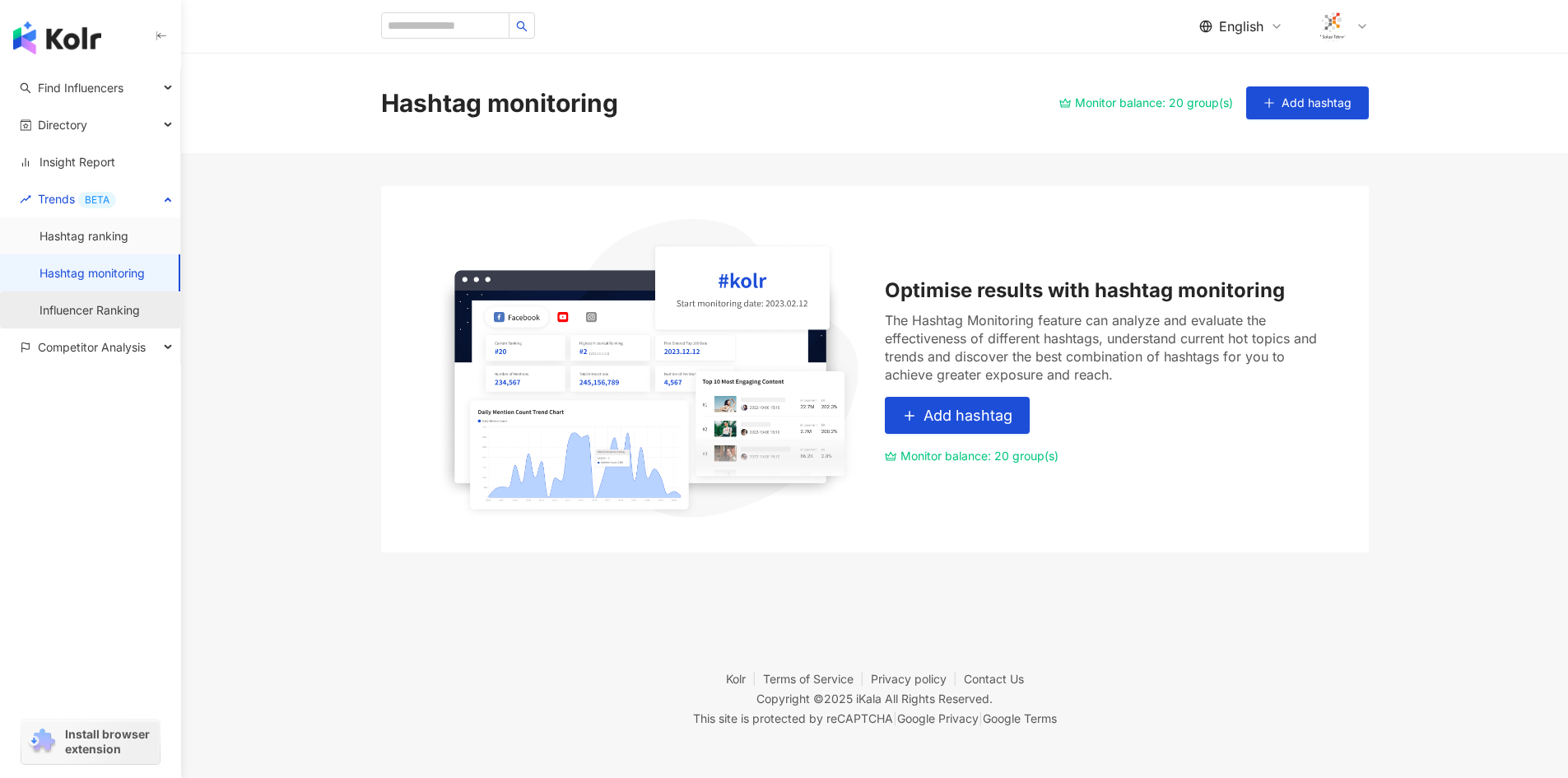 click on "Influencer Ranking" at bounding box center (90, 310) 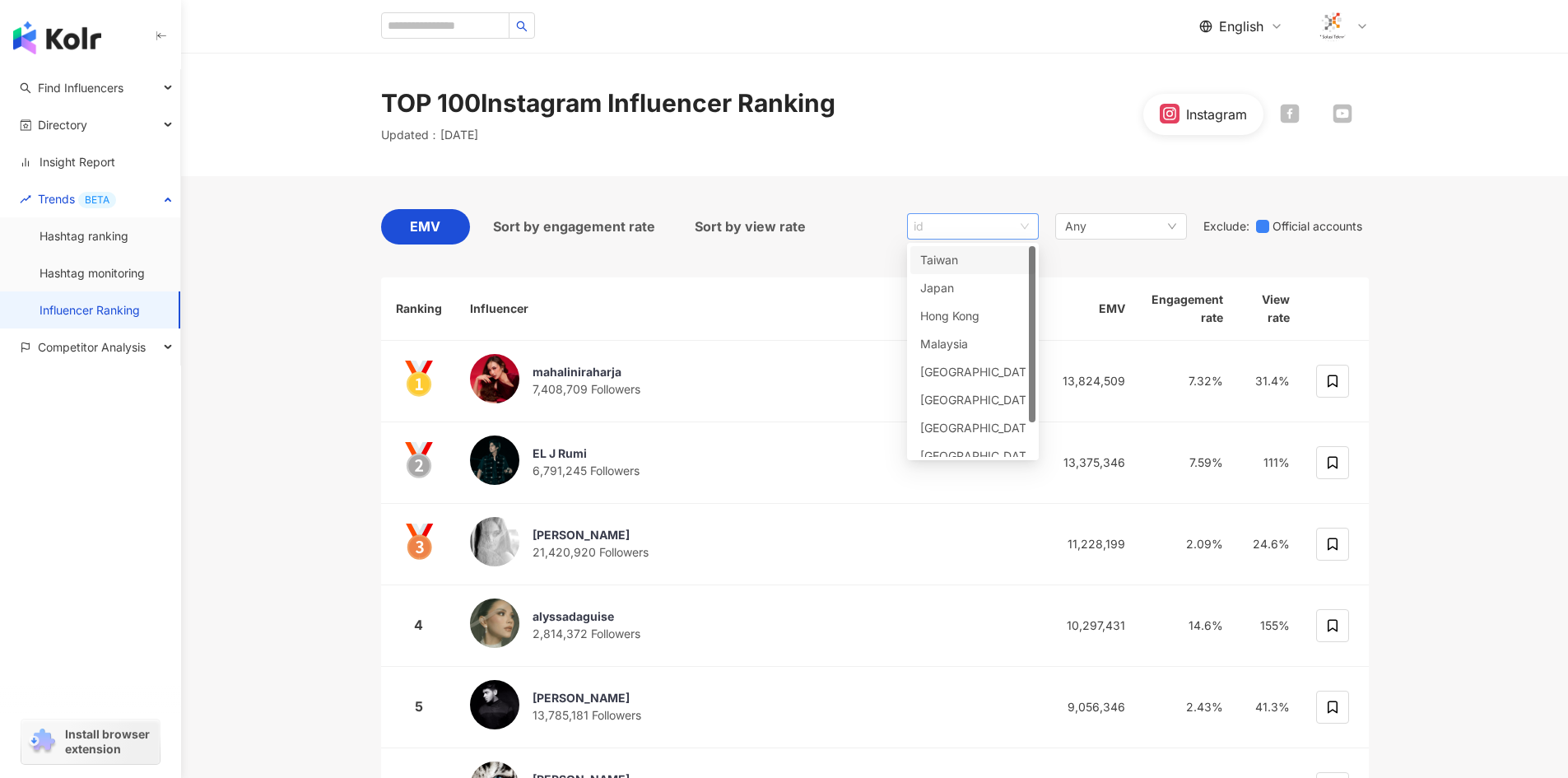 click on "id" at bounding box center [973, 226] 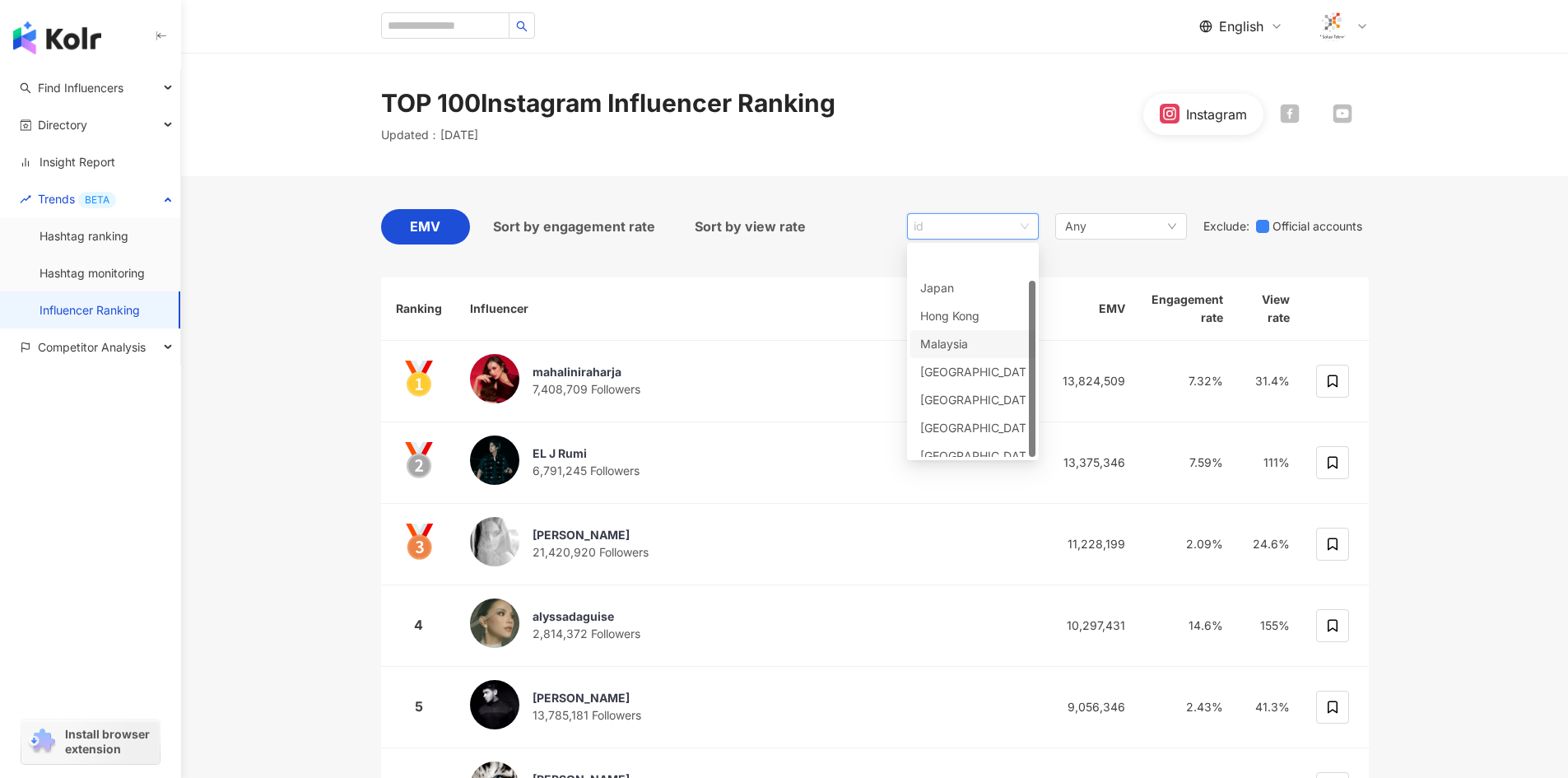 scroll, scrollTop: 41, scrollLeft: 0, axis: vertical 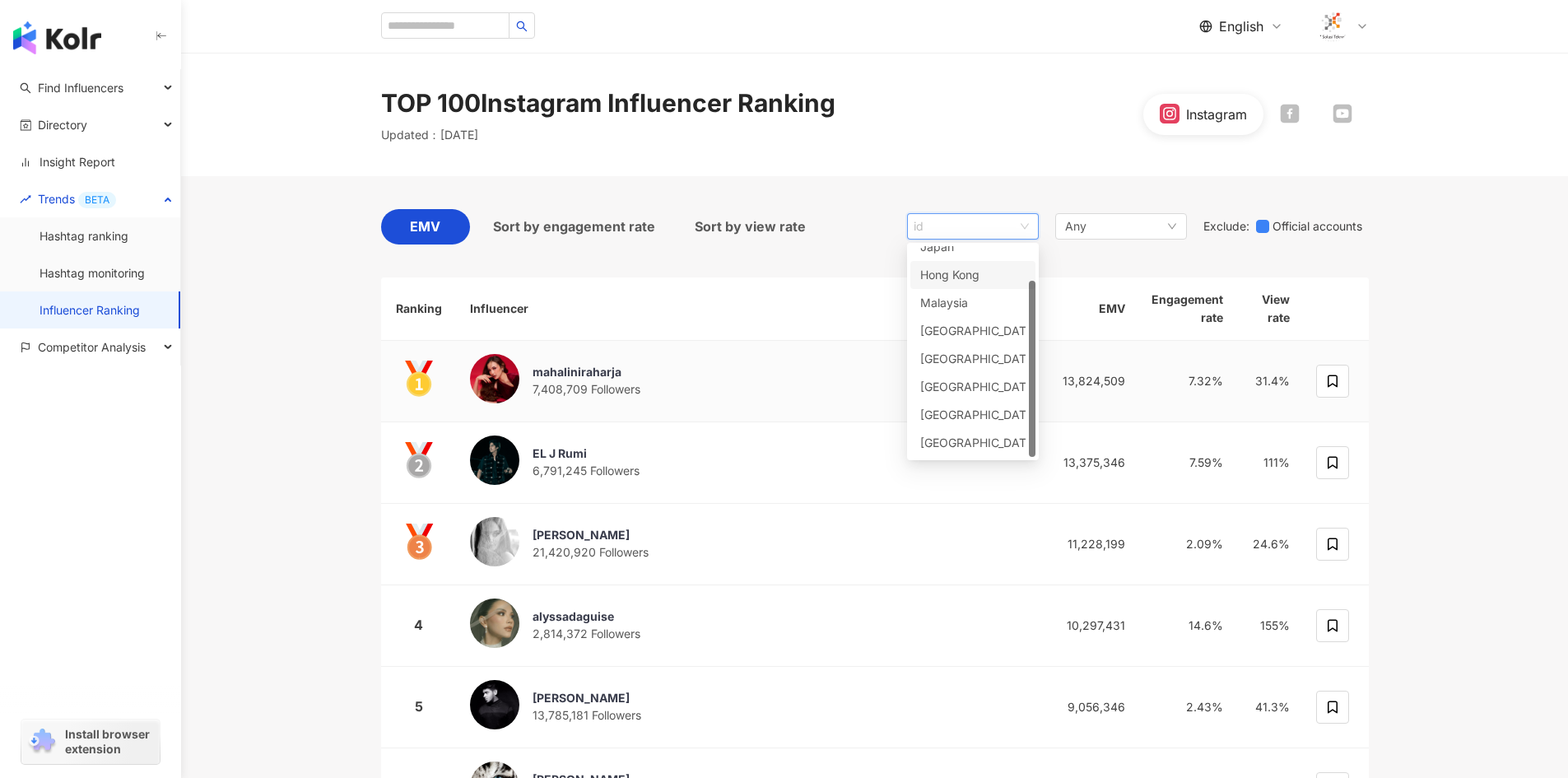 drag, startPoint x: 1029, startPoint y: 318, endPoint x: 1042, endPoint y: 328, distance: 16.401219 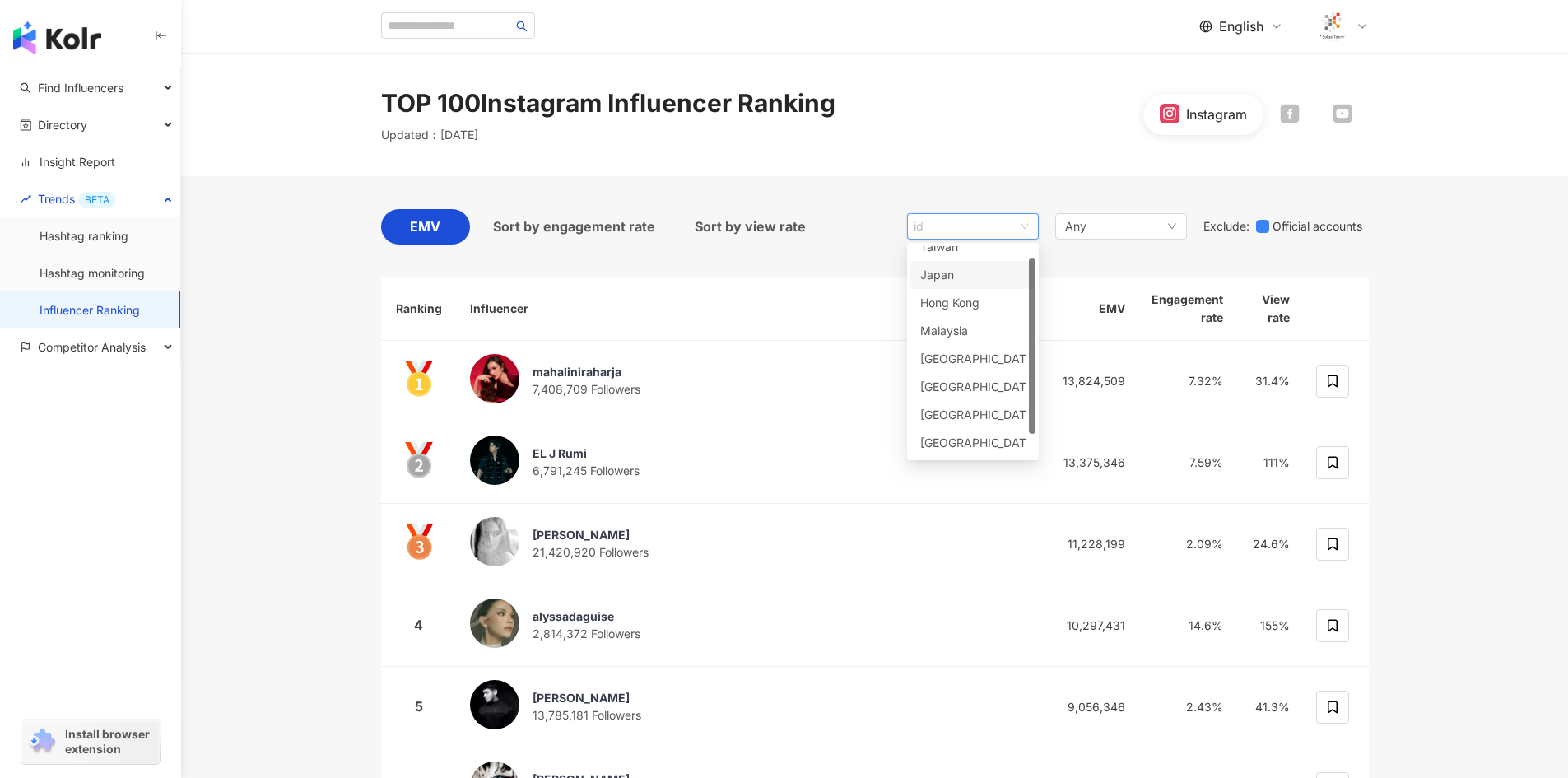 scroll, scrollTop: 0, scrollLeft: 0, axis: both 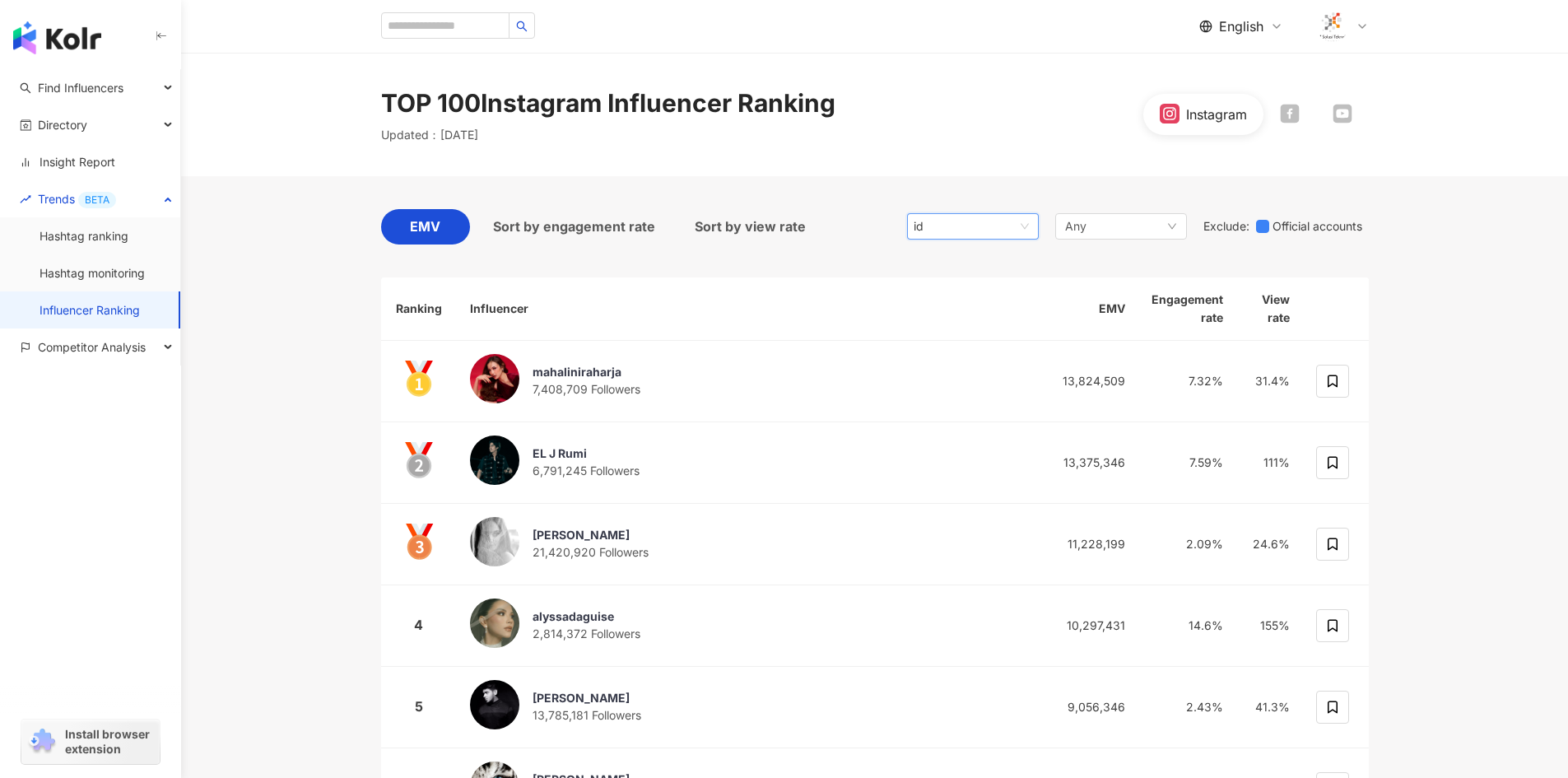 click on "id tw [GEOGRAPHIC_DATA] [GEOGRAPHIC_DATA] [GEOGRAPHIC_DATA] [GEOGRAPHIC_DATA] [GEOGRAPHIC_DATA] [GEOGRAPHIC_DATA] [GEOGRAPHIC_DATA] [GEOGRAPHIC_DATA] [GEOGRAPHIC_DATA] [GEOGRAPHIC_DATA]" at bounding box center (973, 226) 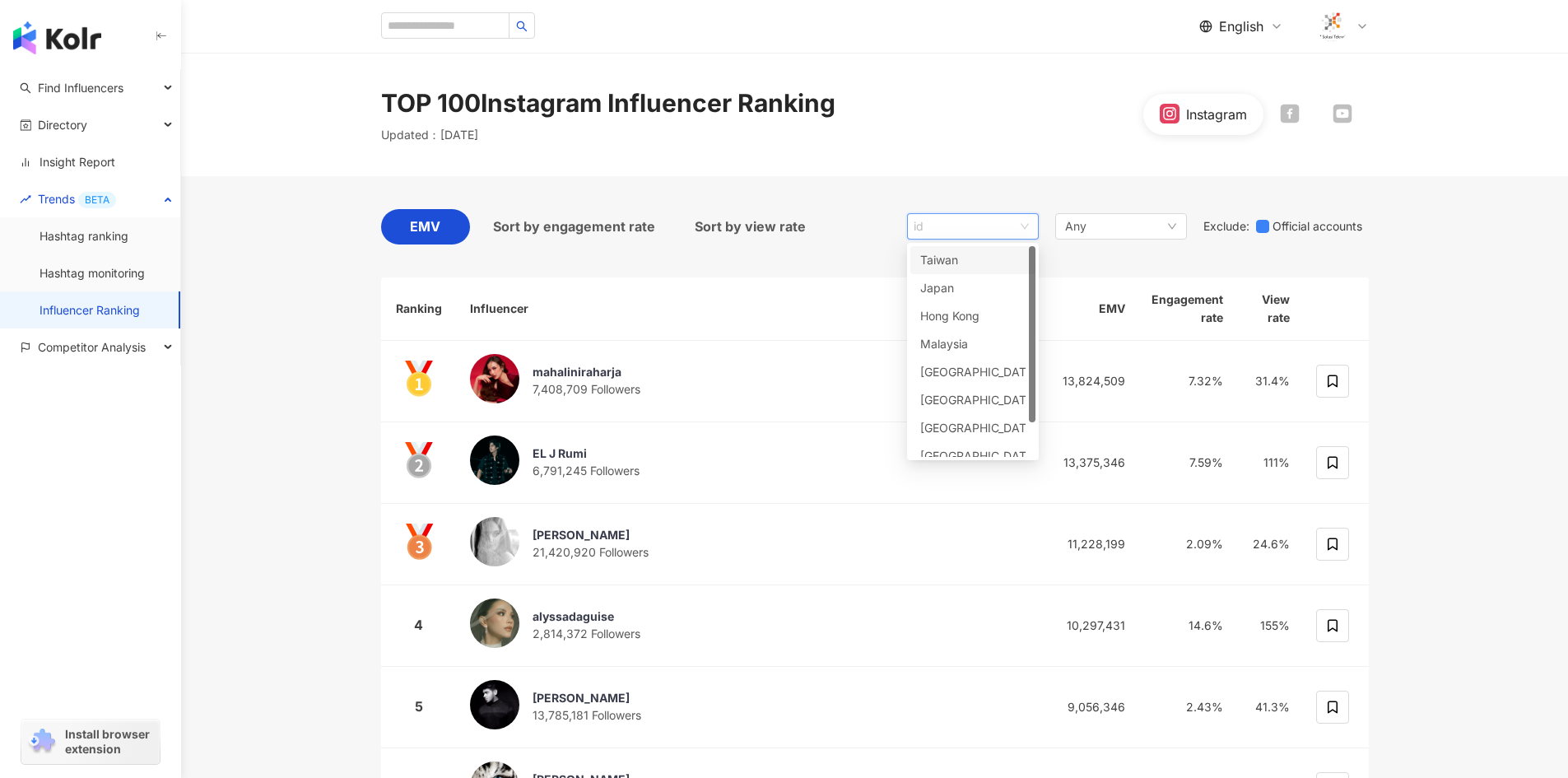 click on "id" at bounding box center [973, 226] 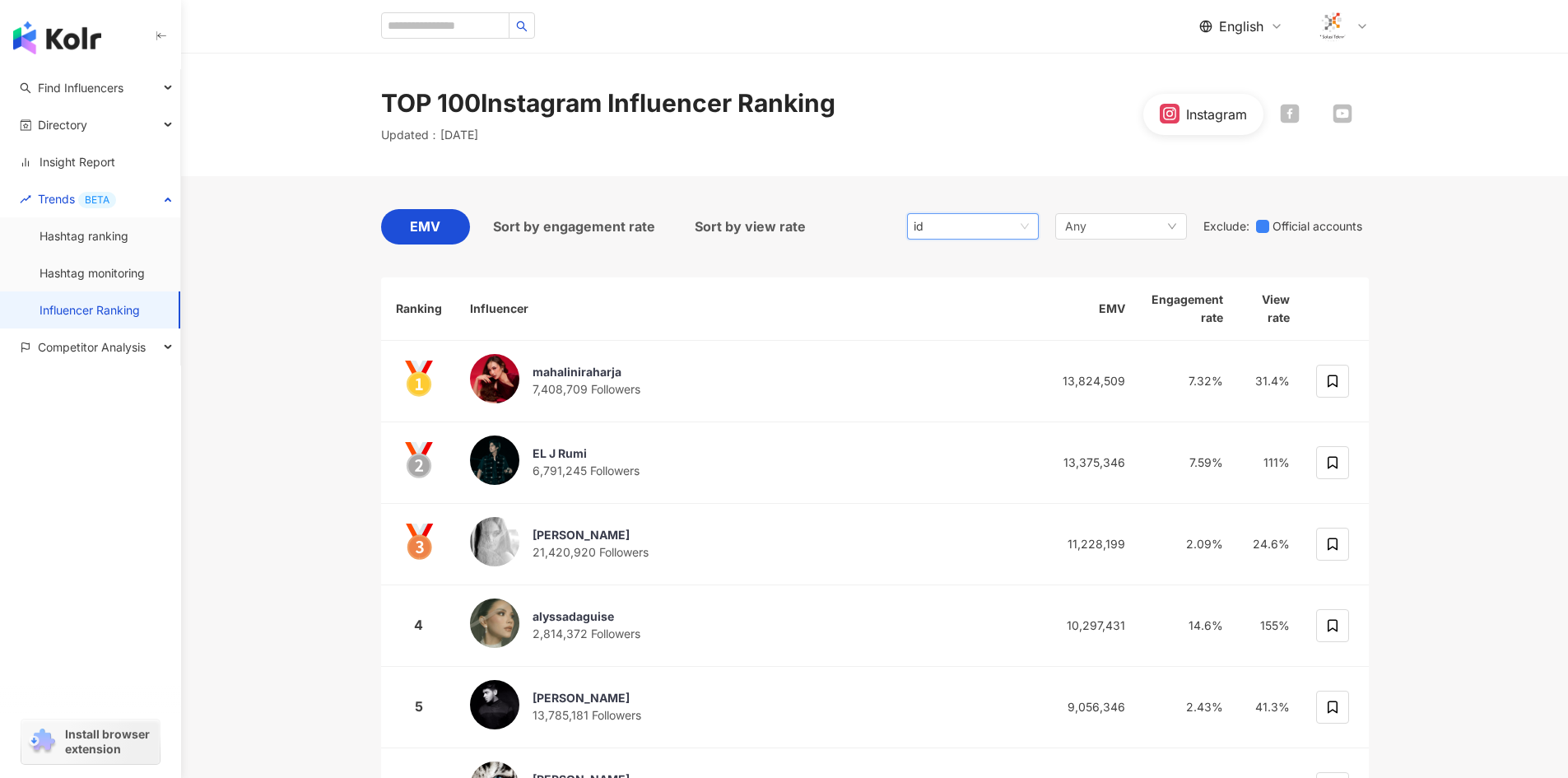 click on "id" at bounding box center [973, 226] 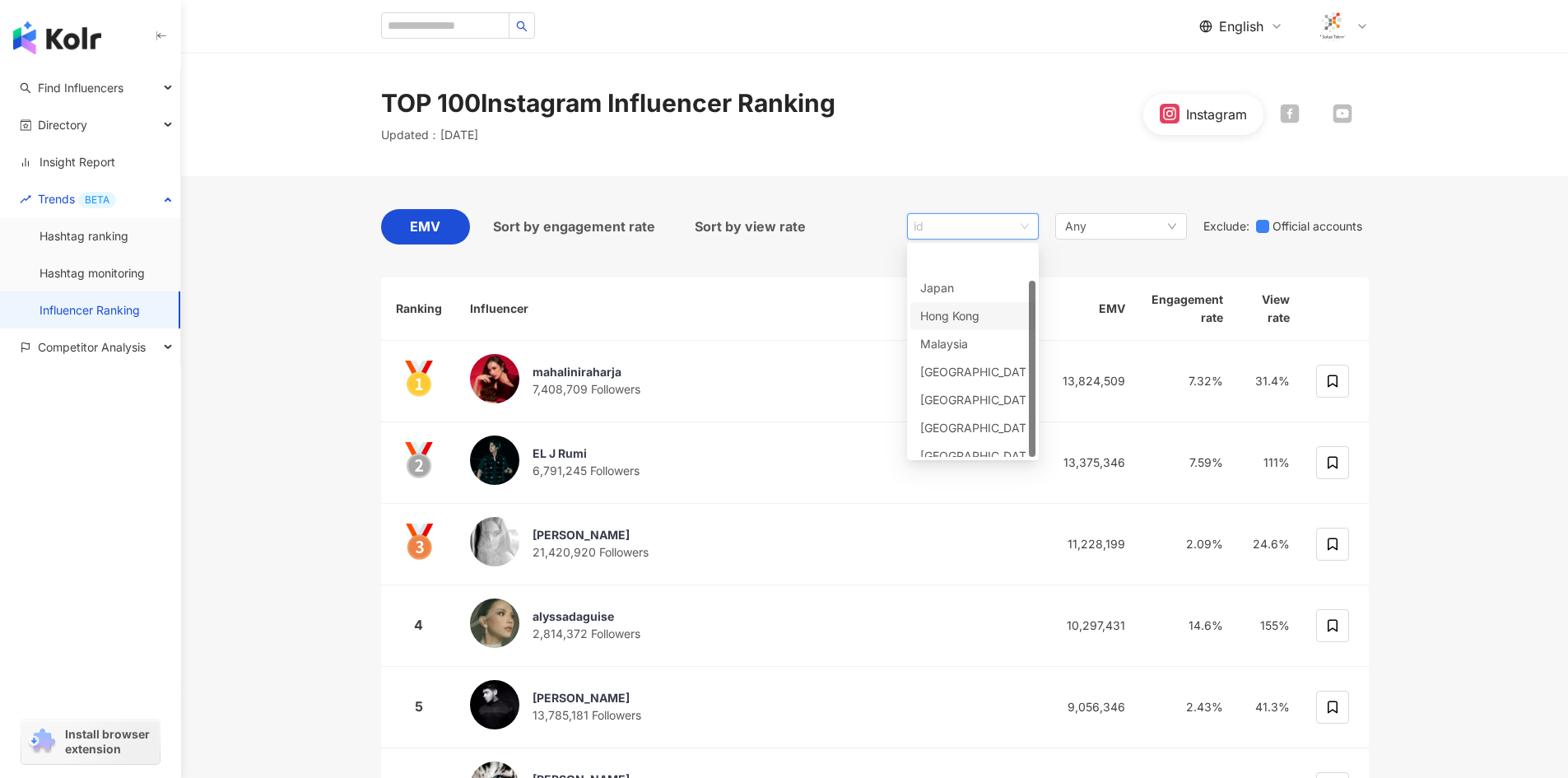 scroll, scrollTop: 41, scrollLeft: 0, axis: vertical 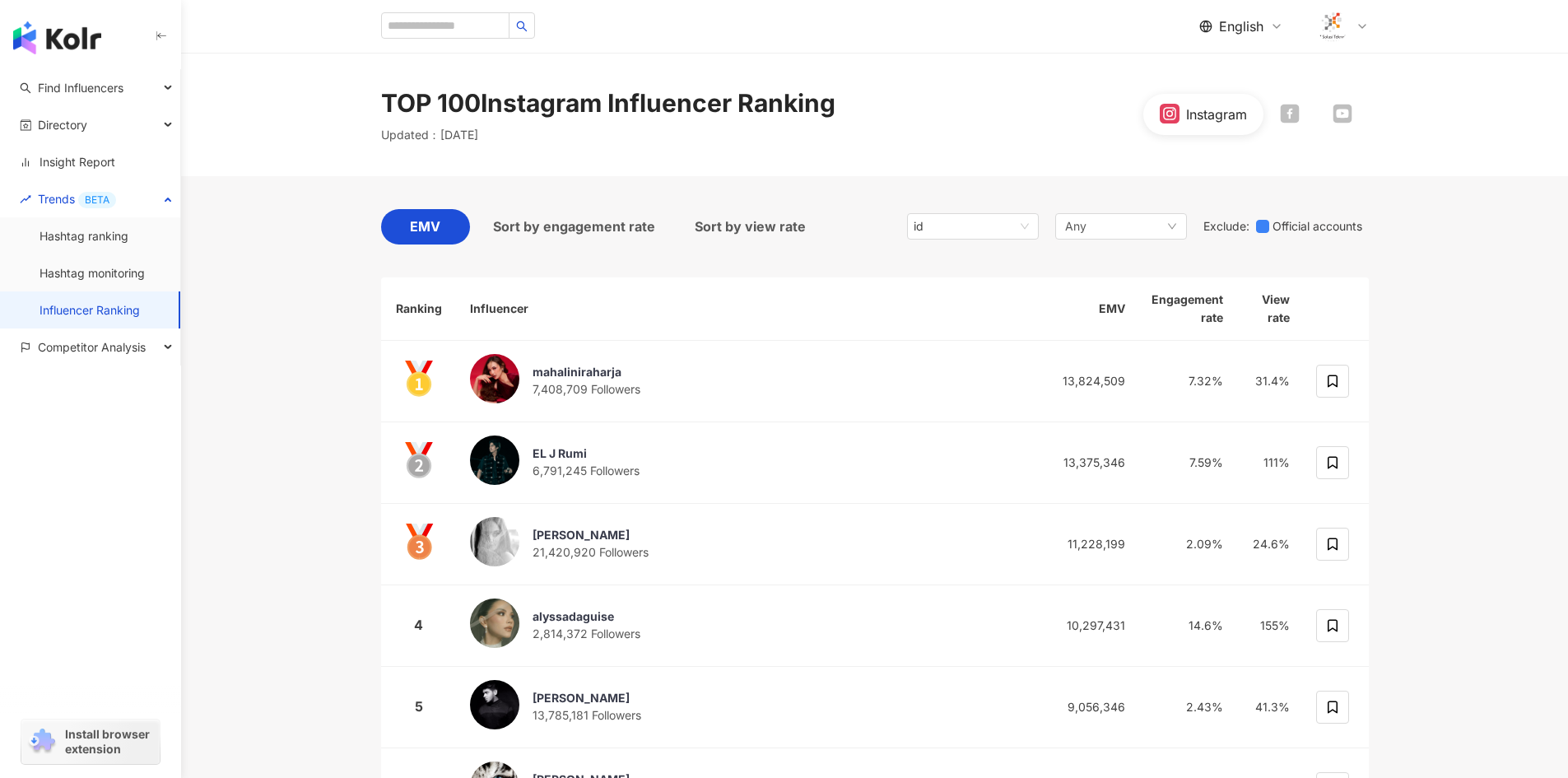 click on "id my th vn [GEOGRAPHIC_DATA] [GEOGRAPHIC_DATA] [GEOGRAPHIC_DATA] [GEOGRAPHIC_DATA] [GEOGRAPHIC_DATA] [GEOGRAPHIC_DATA] [GEOGRAPHIC_DATA] [GEOGRAPHIC_DATA] Any Exclude : Official accounts" at bounding box center [1138, 226] 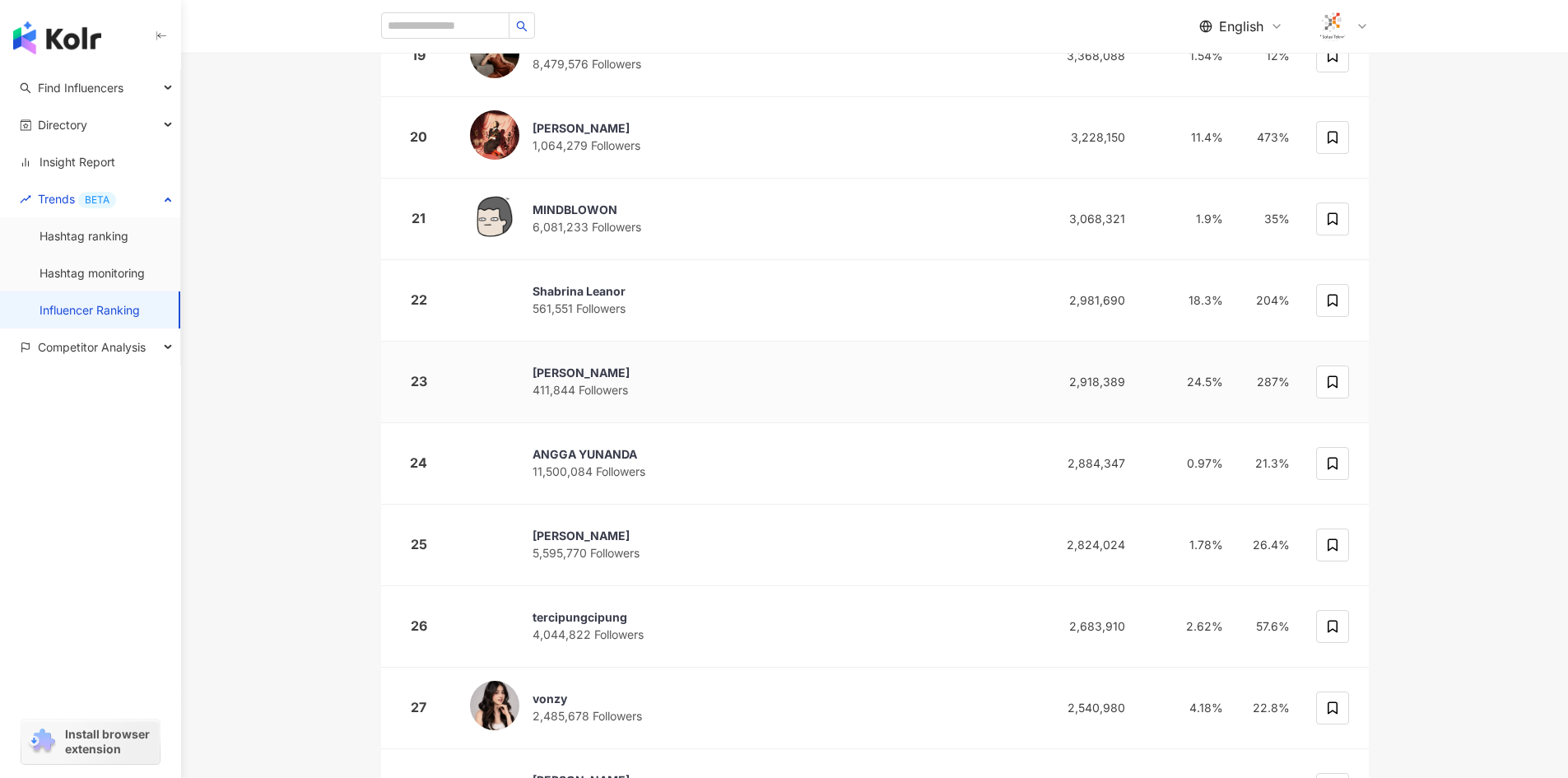 scroll, scrollTop: 1793, scrollLeft: 0, axis: vertical 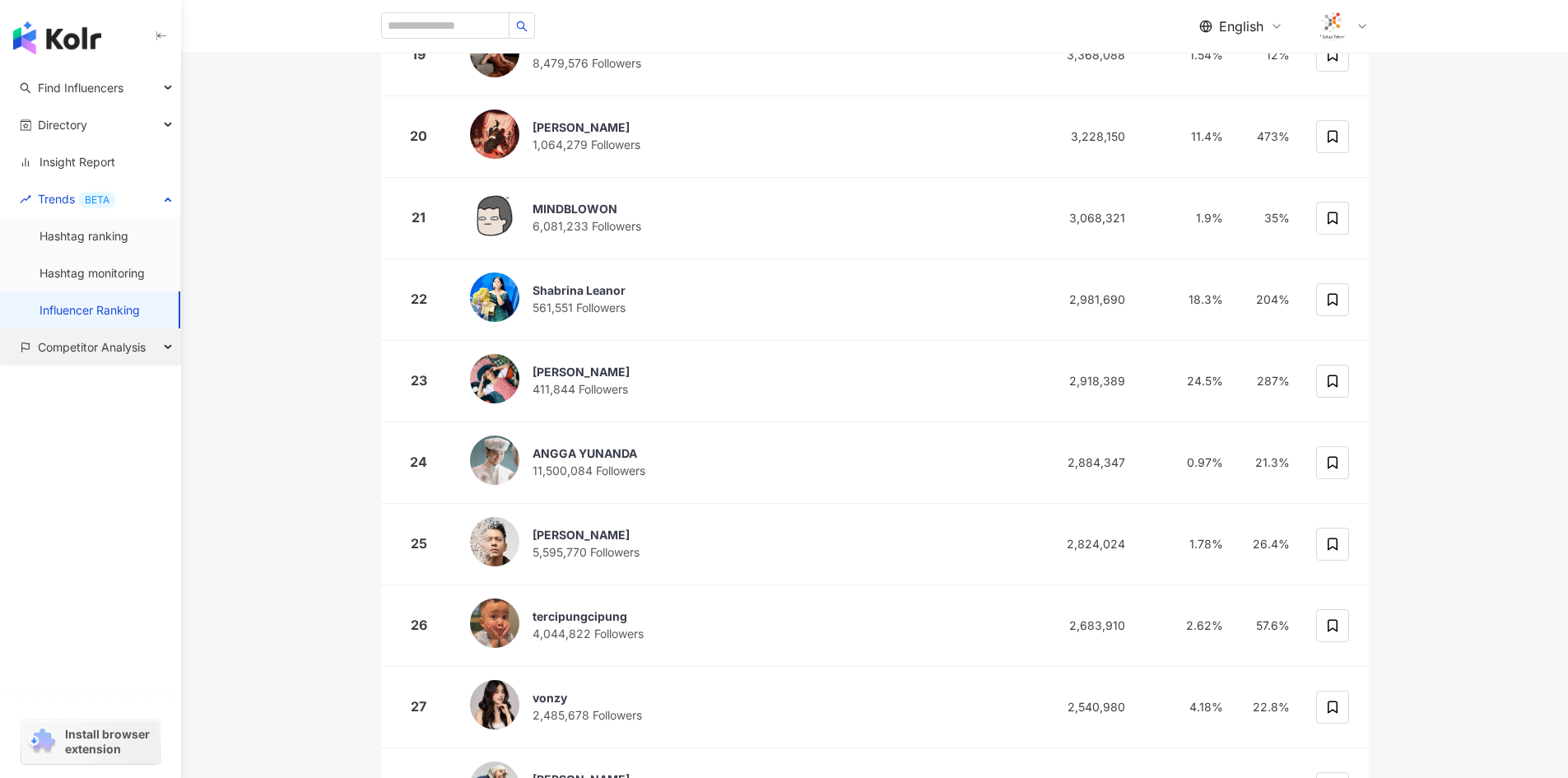 click on "Competitor Analysis" at bounding box center [91, 347] 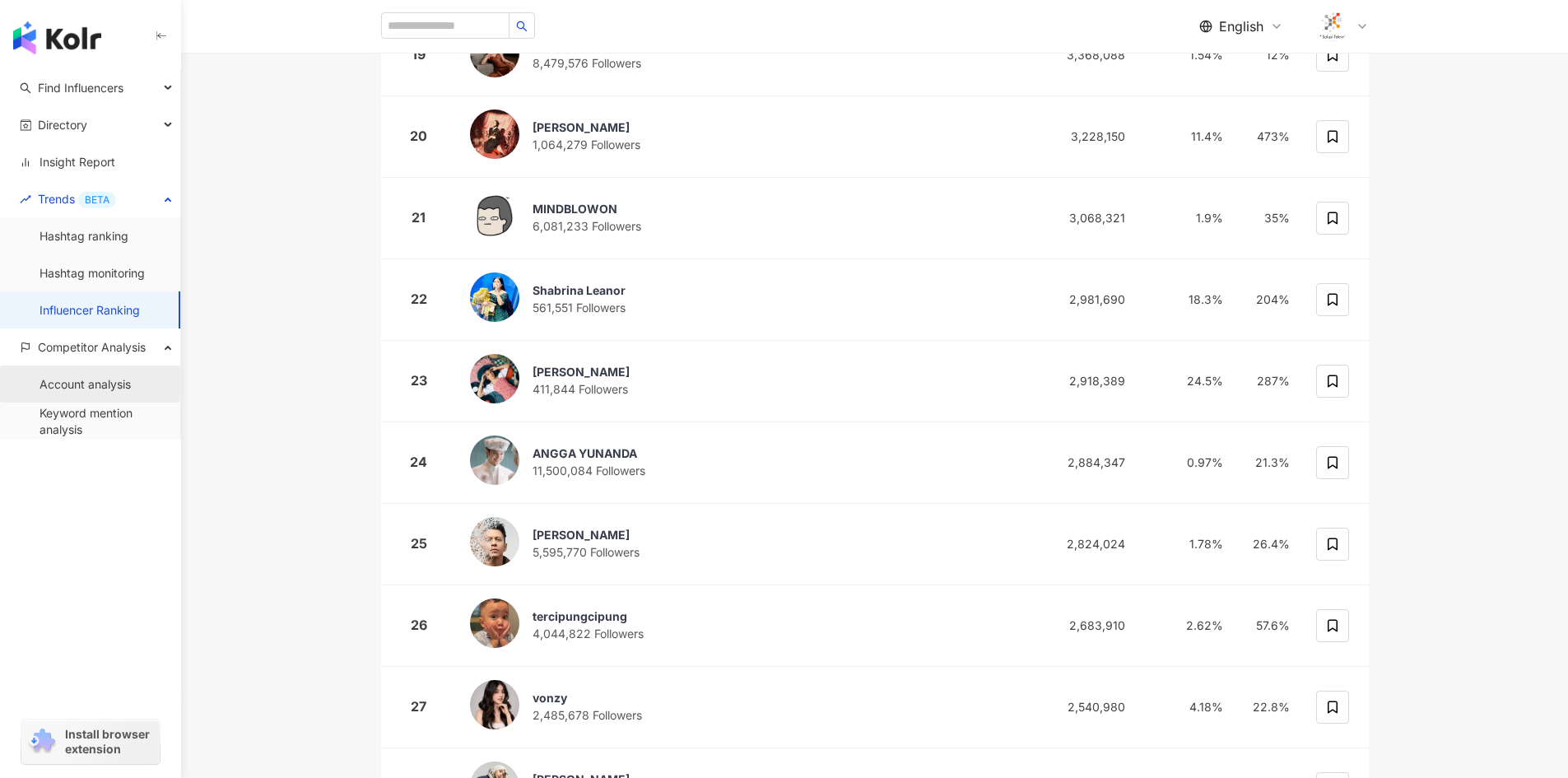 click on "Account analysis" at bounding box center (85, 384) 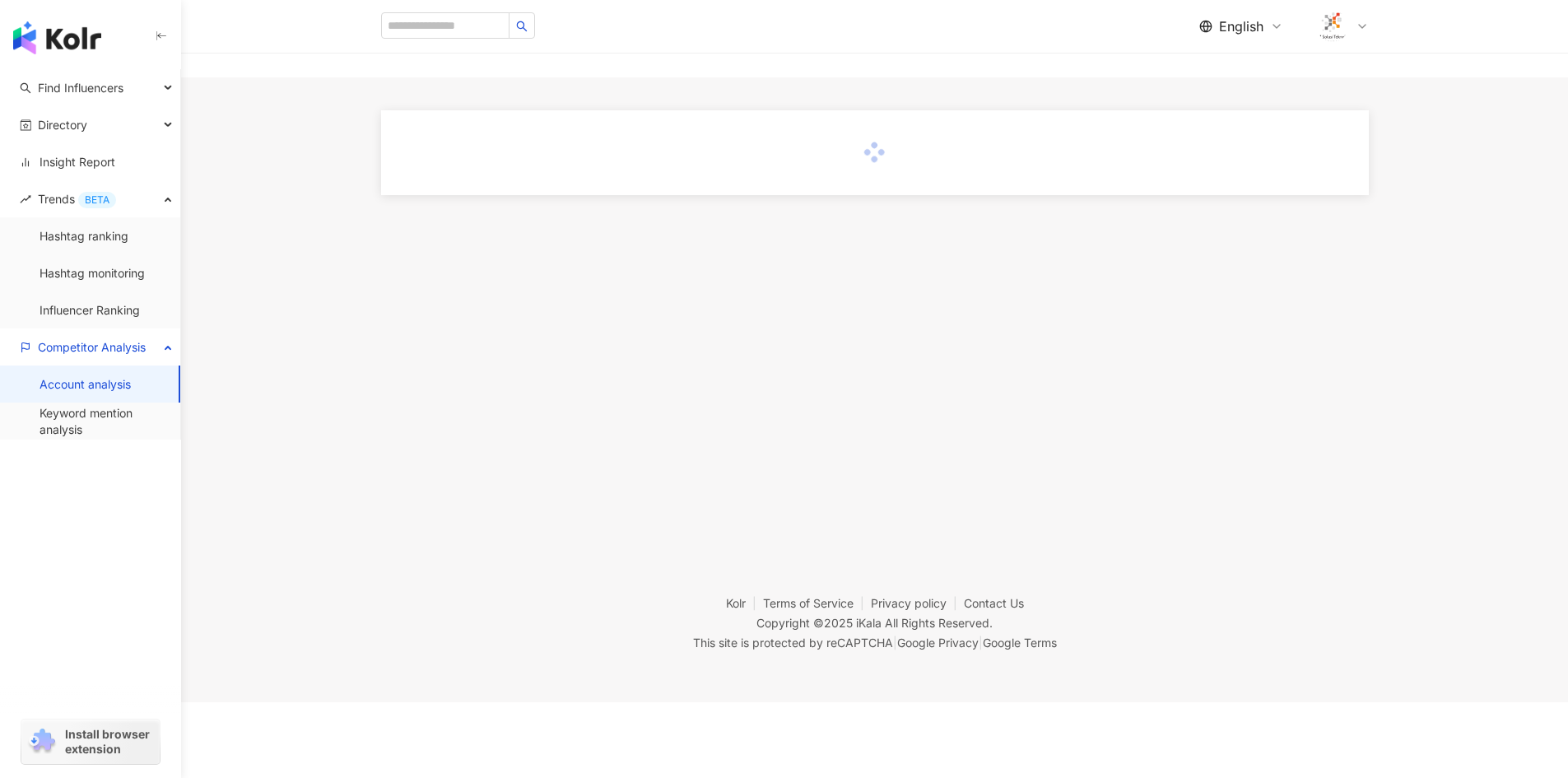 scroll, scrollTop: 0, scrollLeft: 0, axis: both 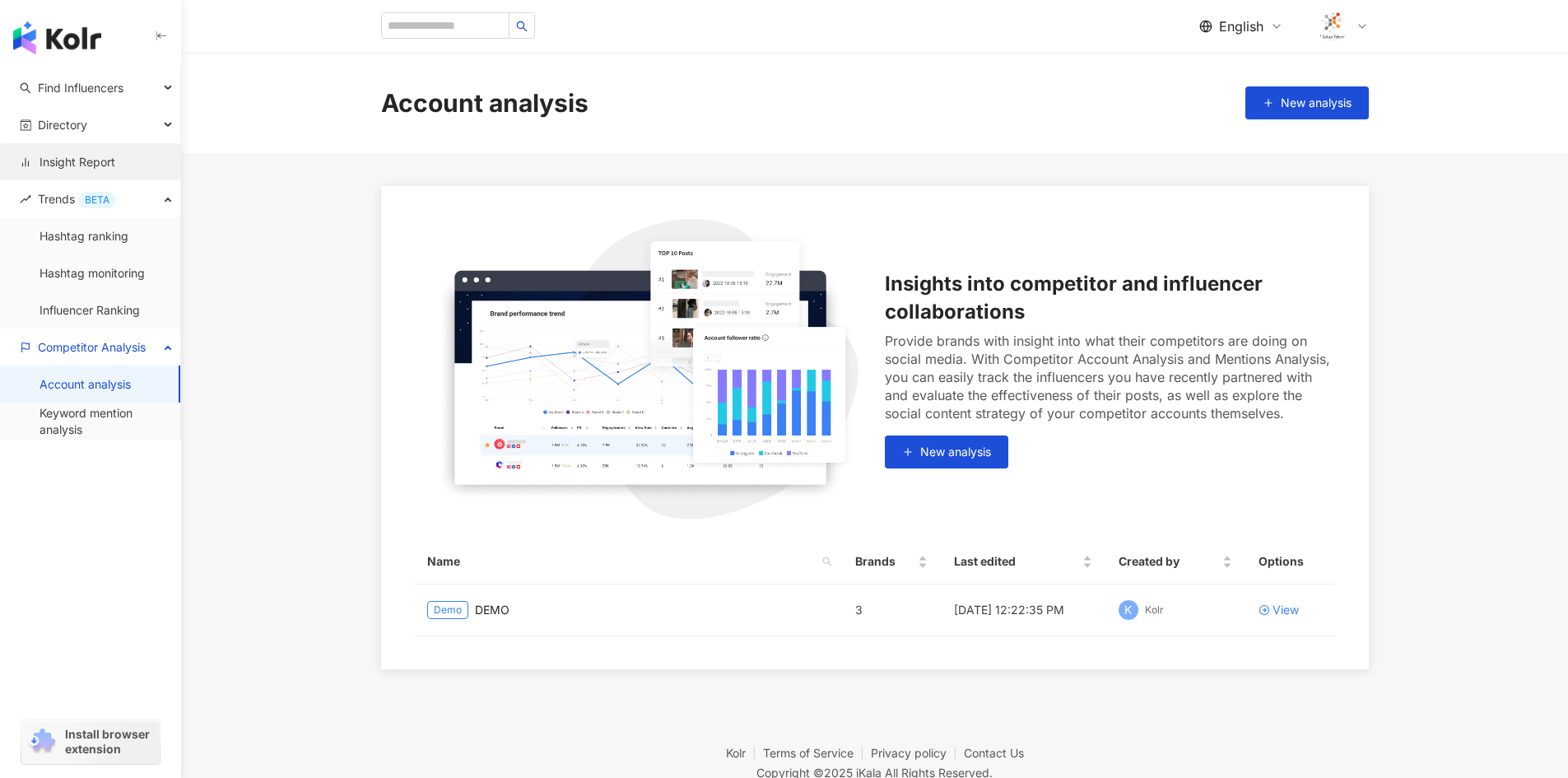 click on "Insight Report" at bounding box center (67, 162) 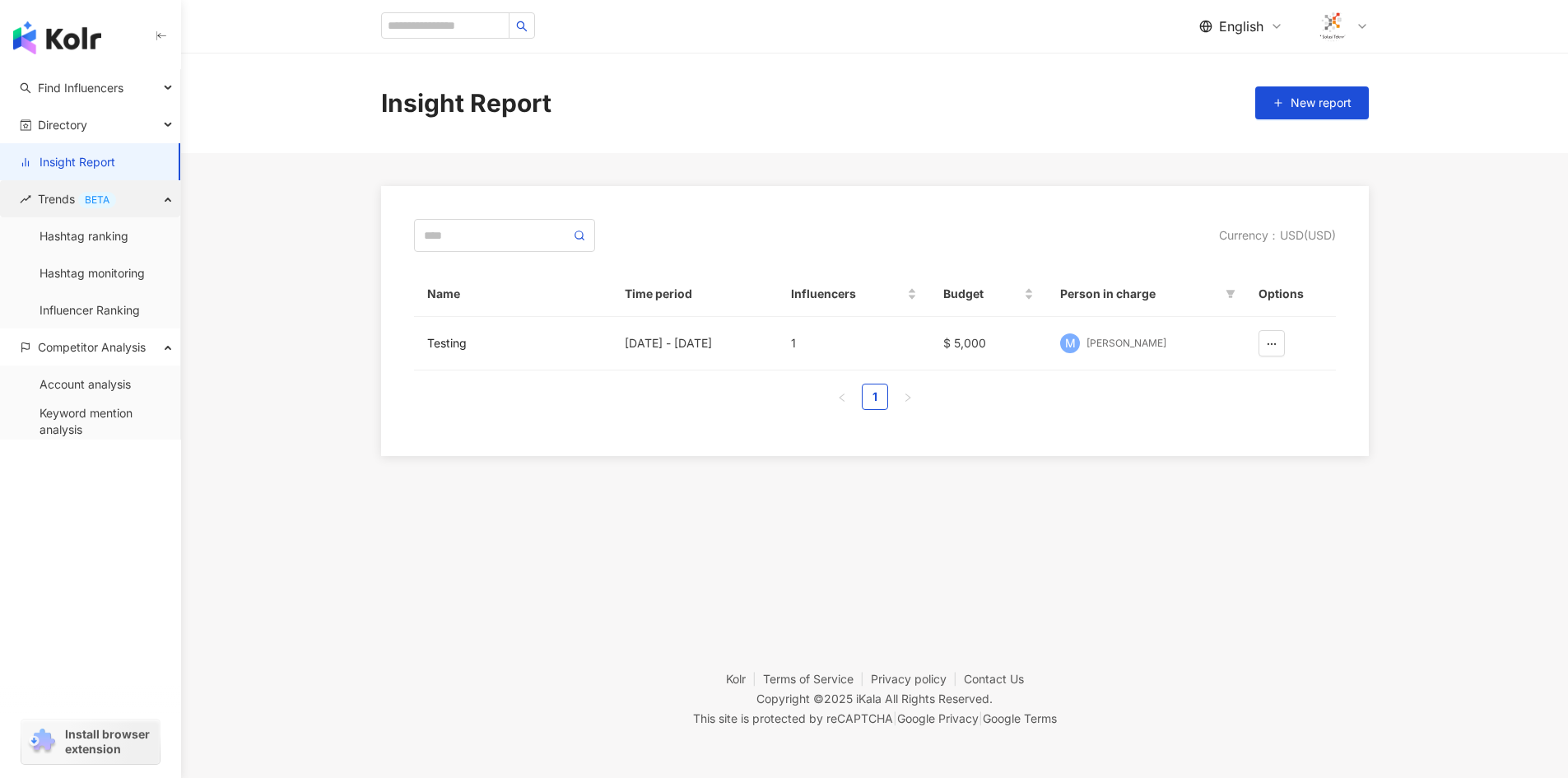 click on "Trends BETA" at bounding box center [77, 198] 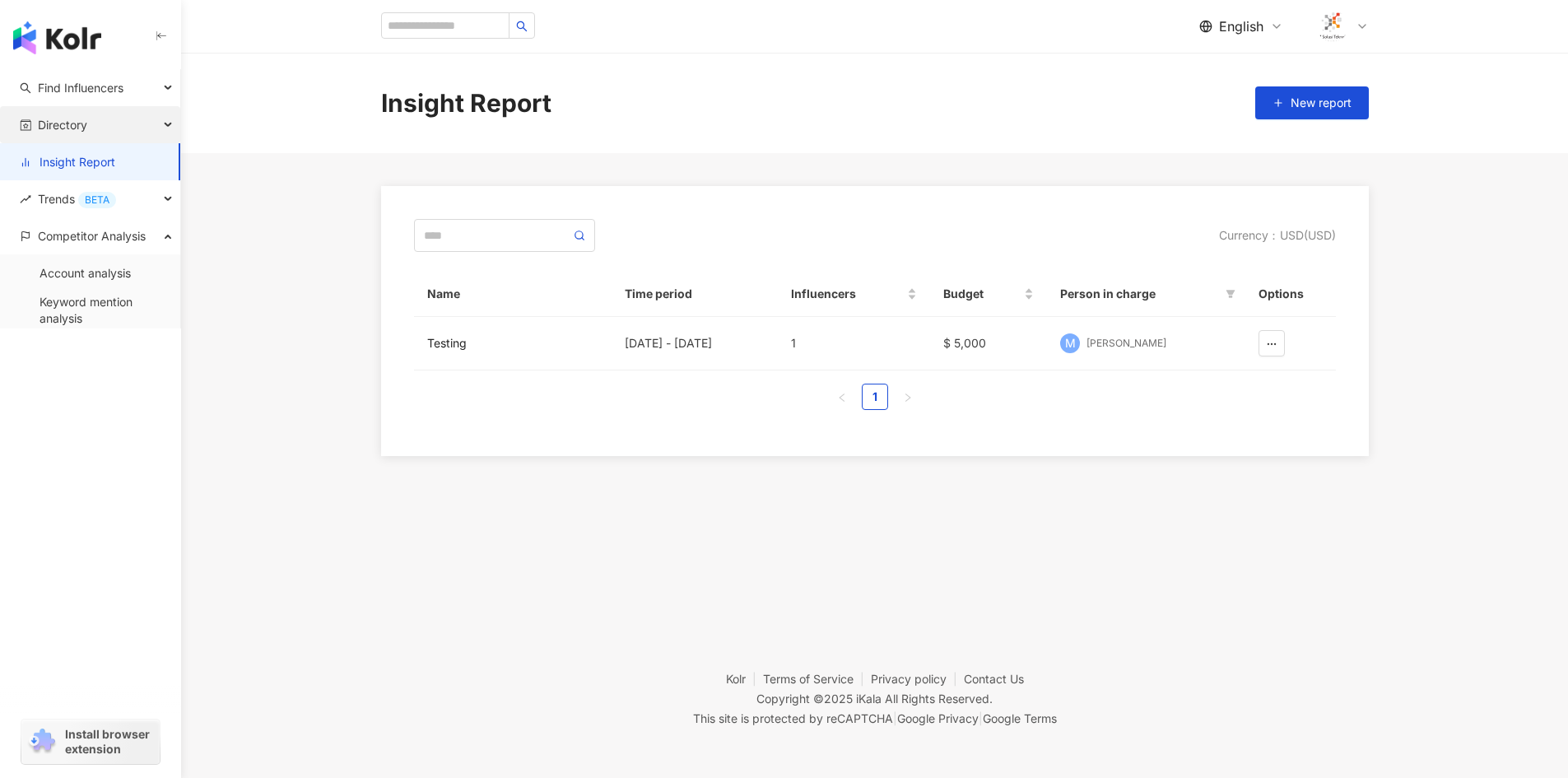 click on "Directory" at bounding box center (63, 124) 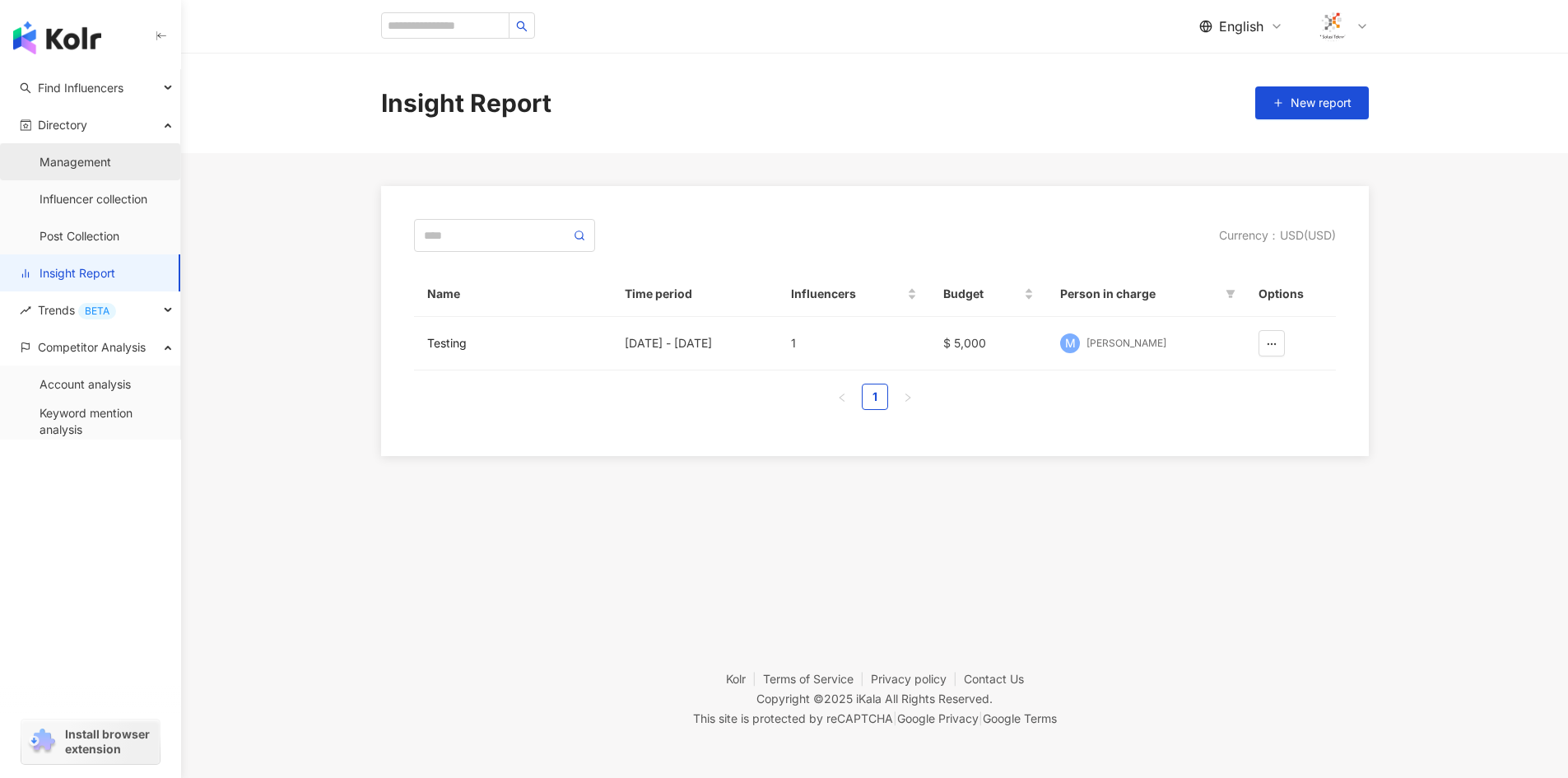click on "Management" at bounding box center [75, 162] 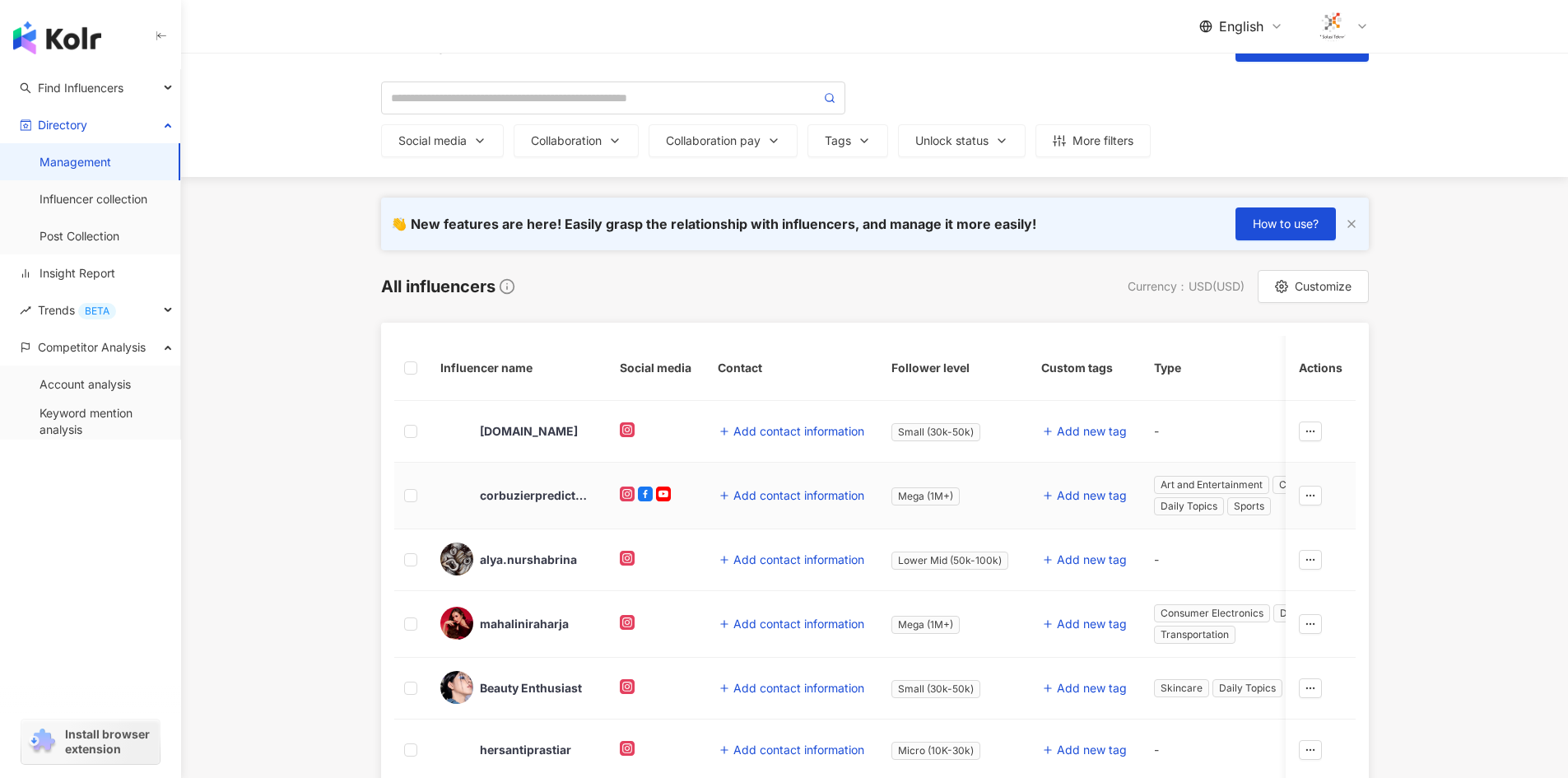 scroll, scrollTop: 44, scrollLeft: 0, axis: vertical 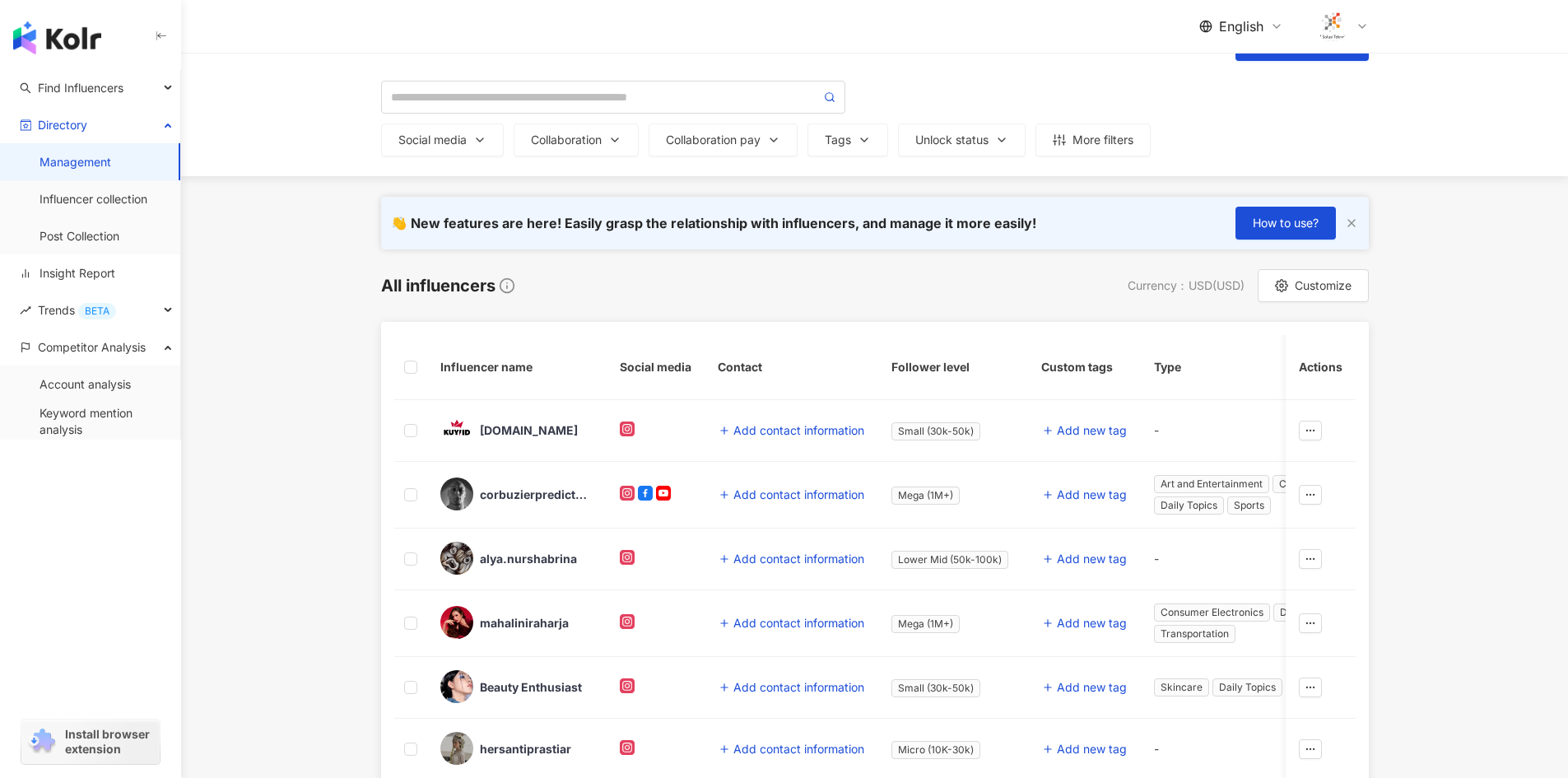 click on "Management Add influencer Social media Collaboration Collaboration pay Tags Unlock status More filters" at bounding box center (874, 92) 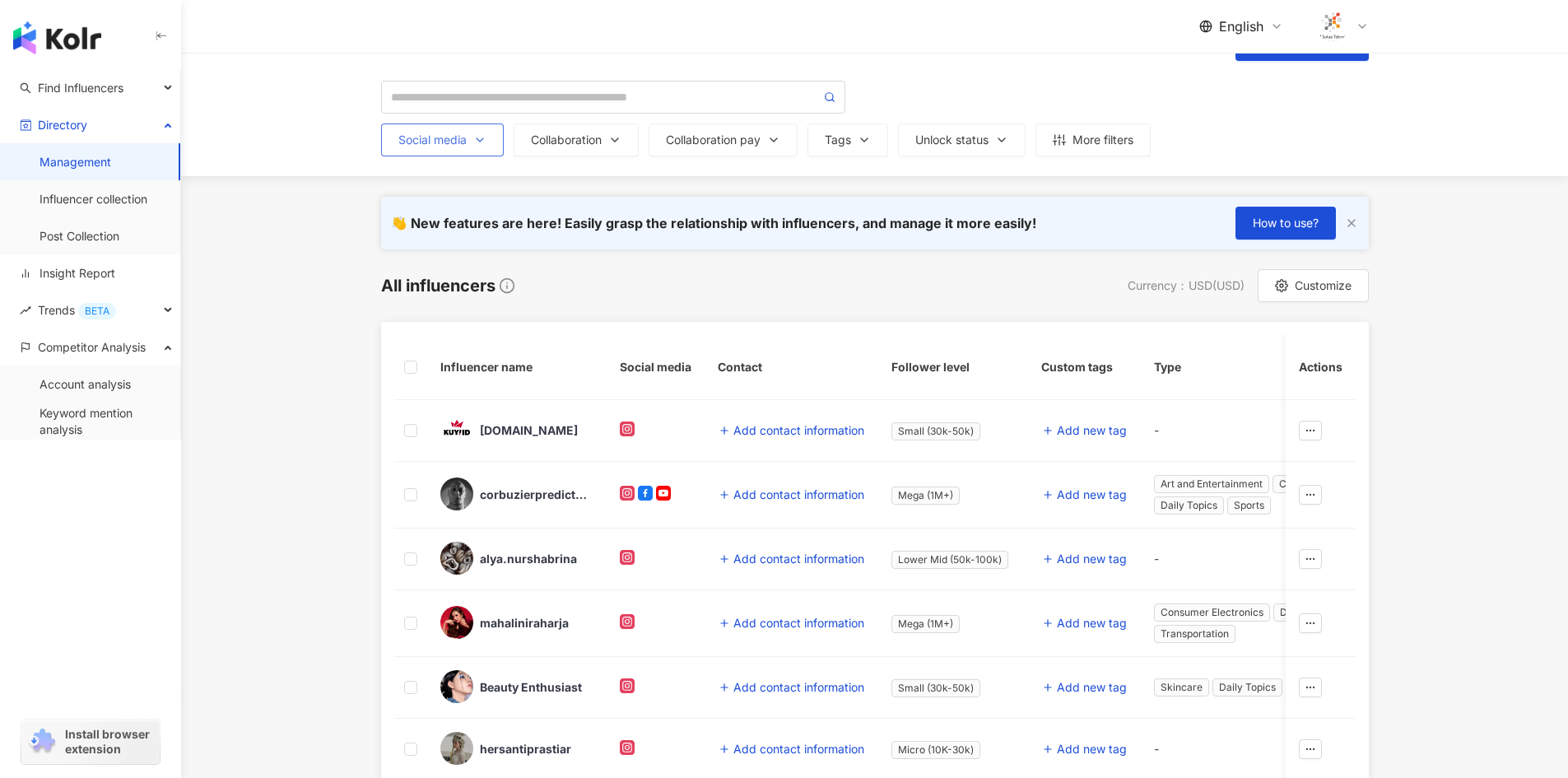 click on "Social media" at bounding box center [442, 140] 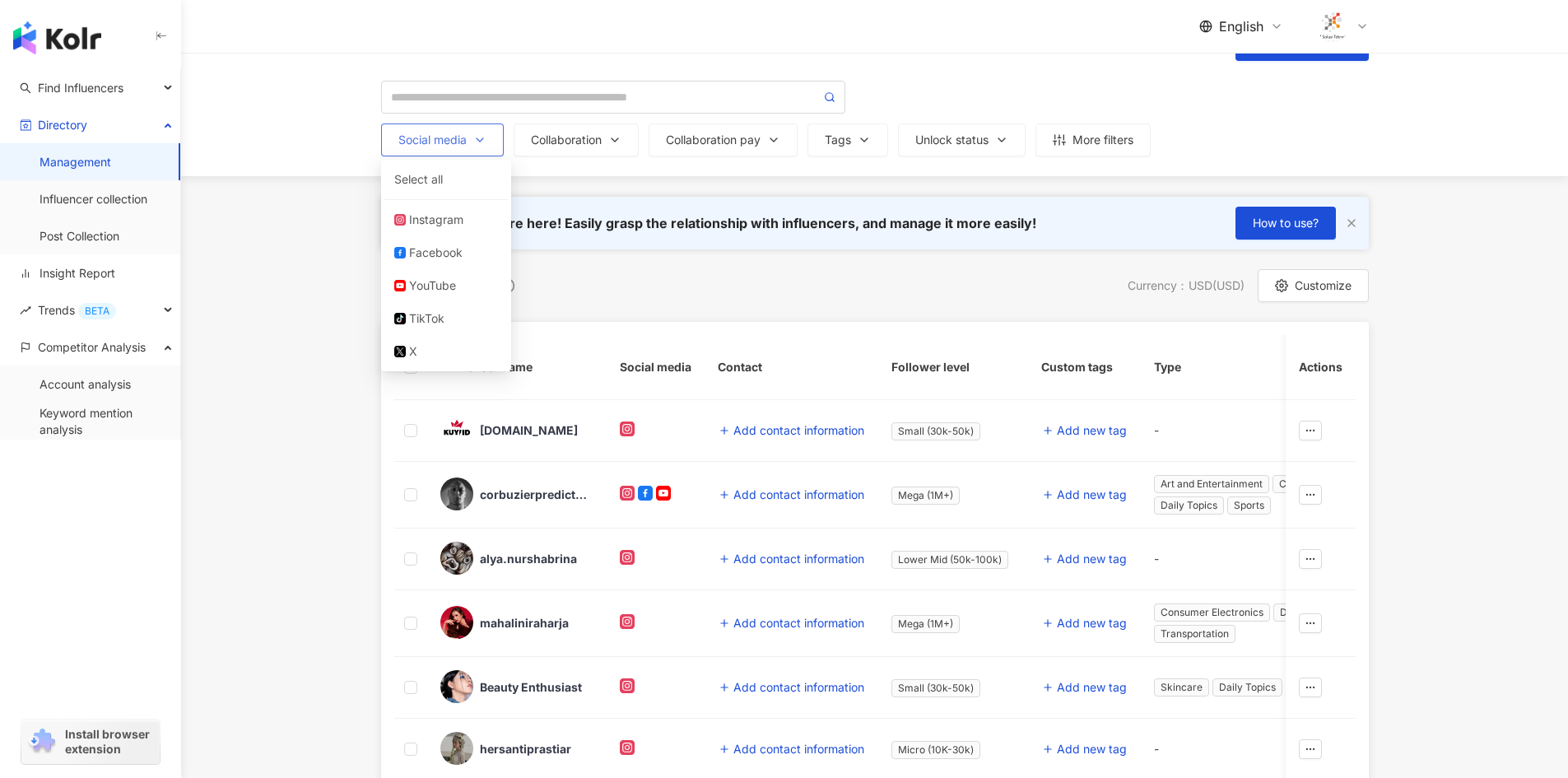 click on "Social media" at bounding box center (442, 140) 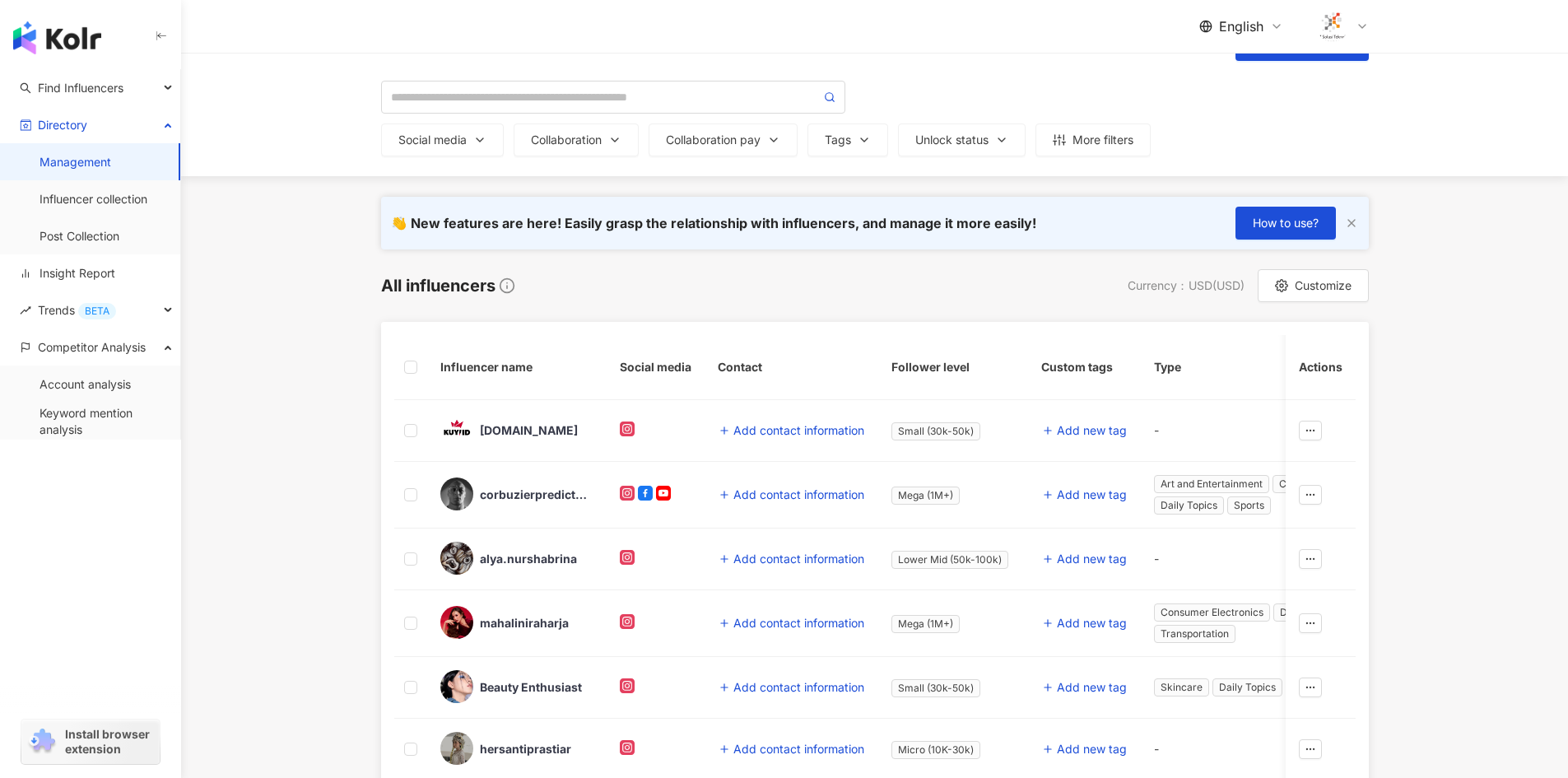 drag, startPoint x: 1129, startPoint y: 360, endPoint x: 1188, endPoint y: 284, distance: 96.2133 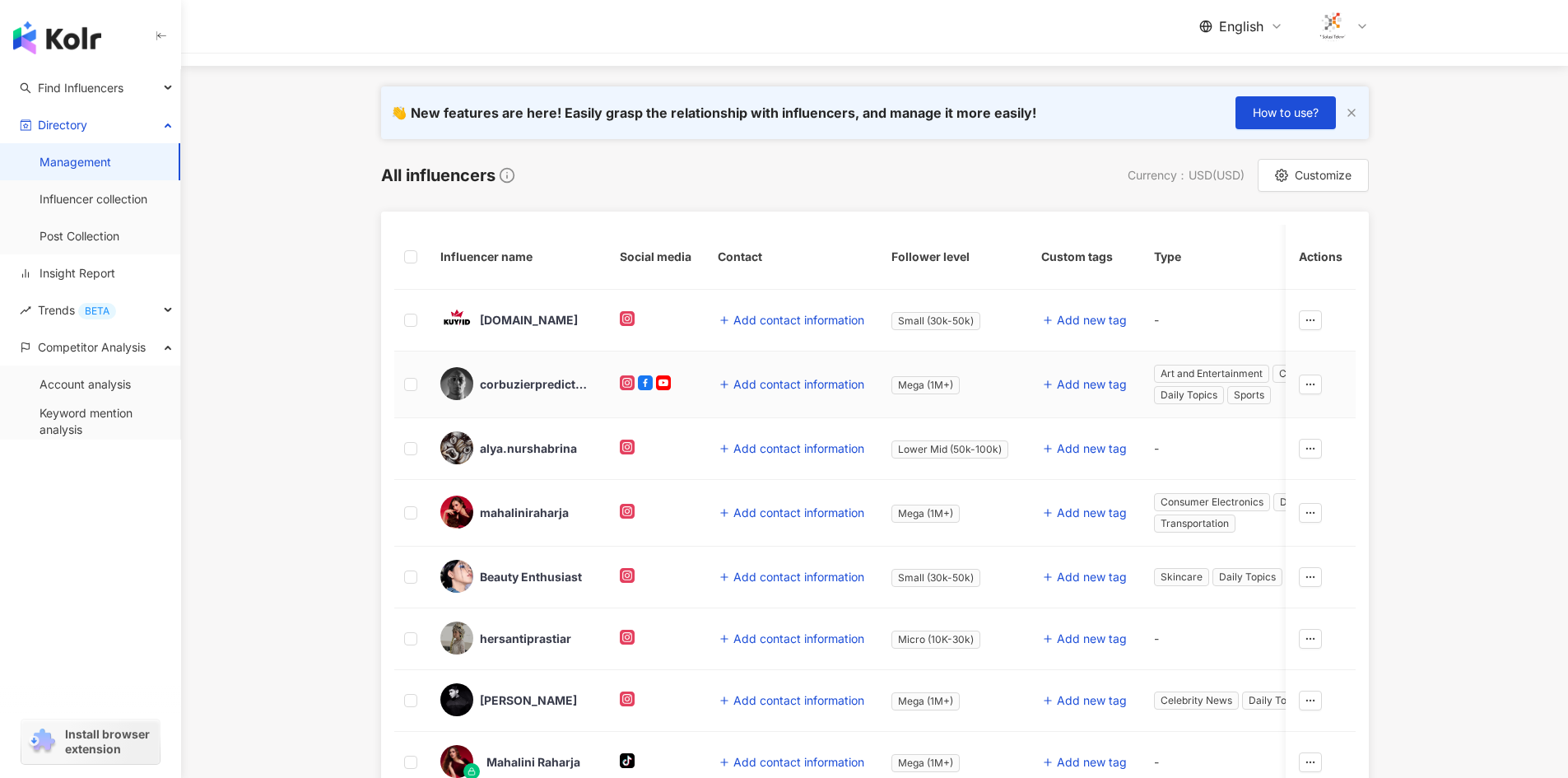 scroll, scrollTop: 156, scrollLeft: 0, axis: vertical 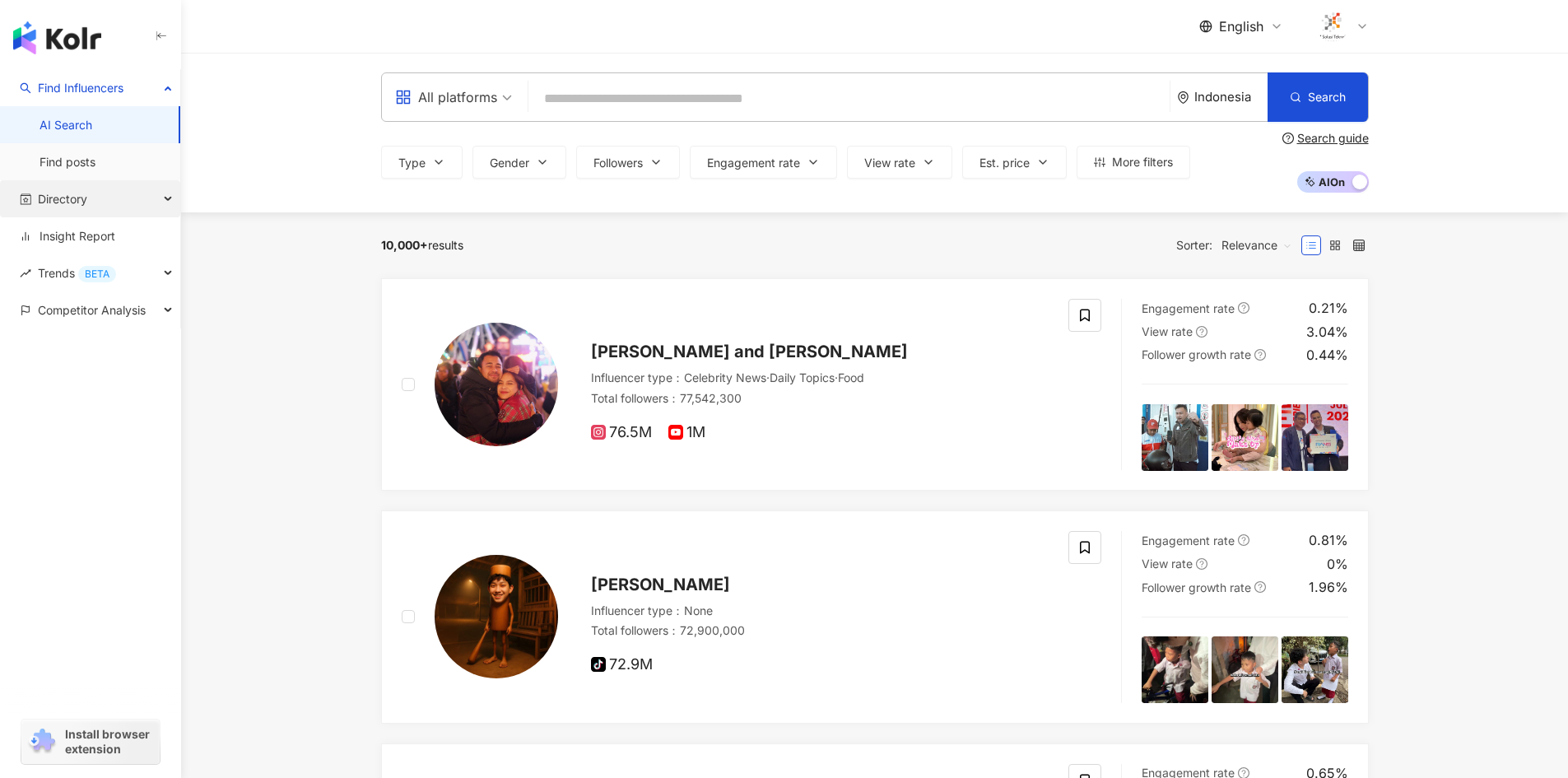 click on "Directory" at bounding box center [90, 198] 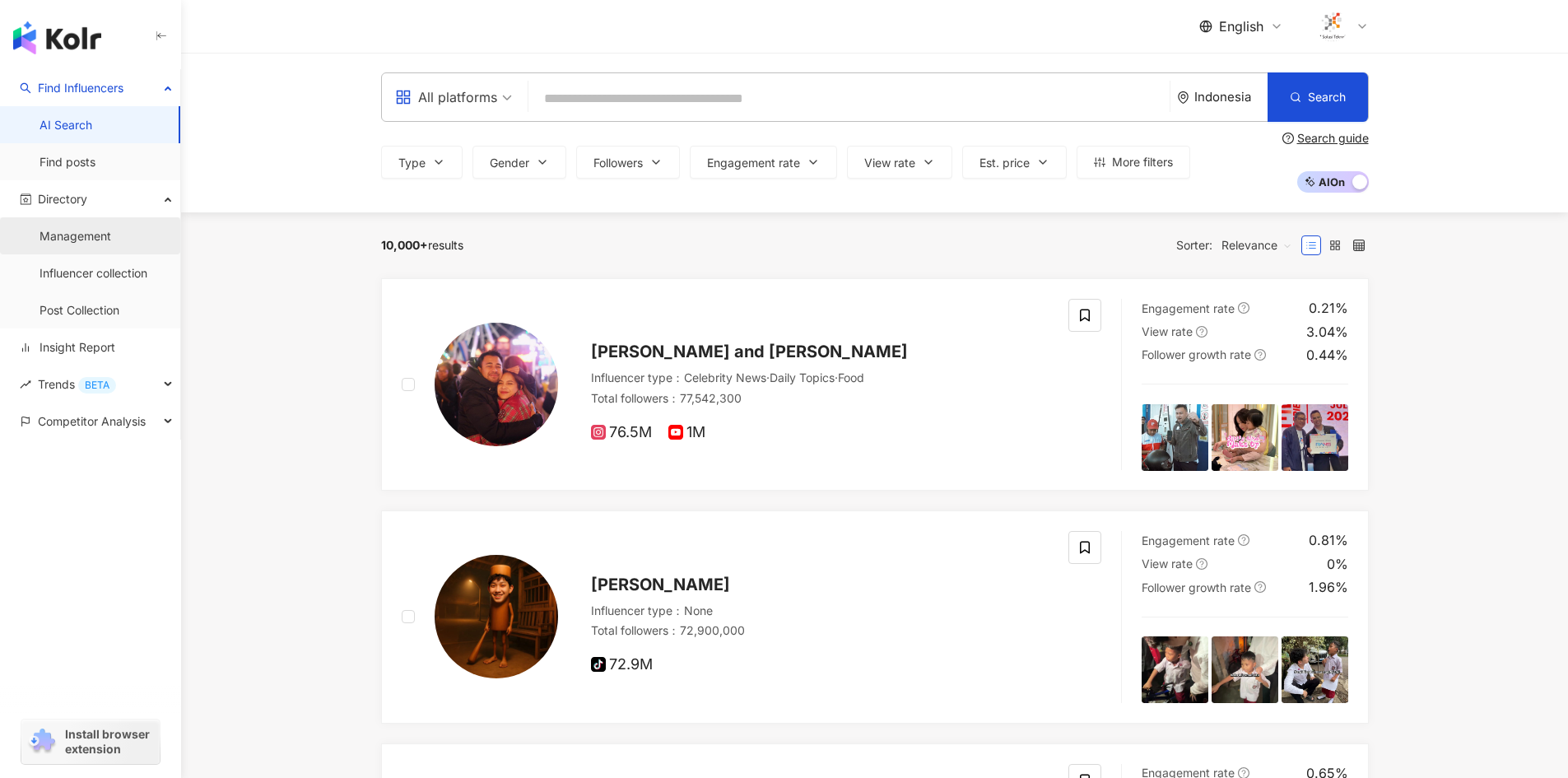 click on "Management" at bounding box center (75, 236) 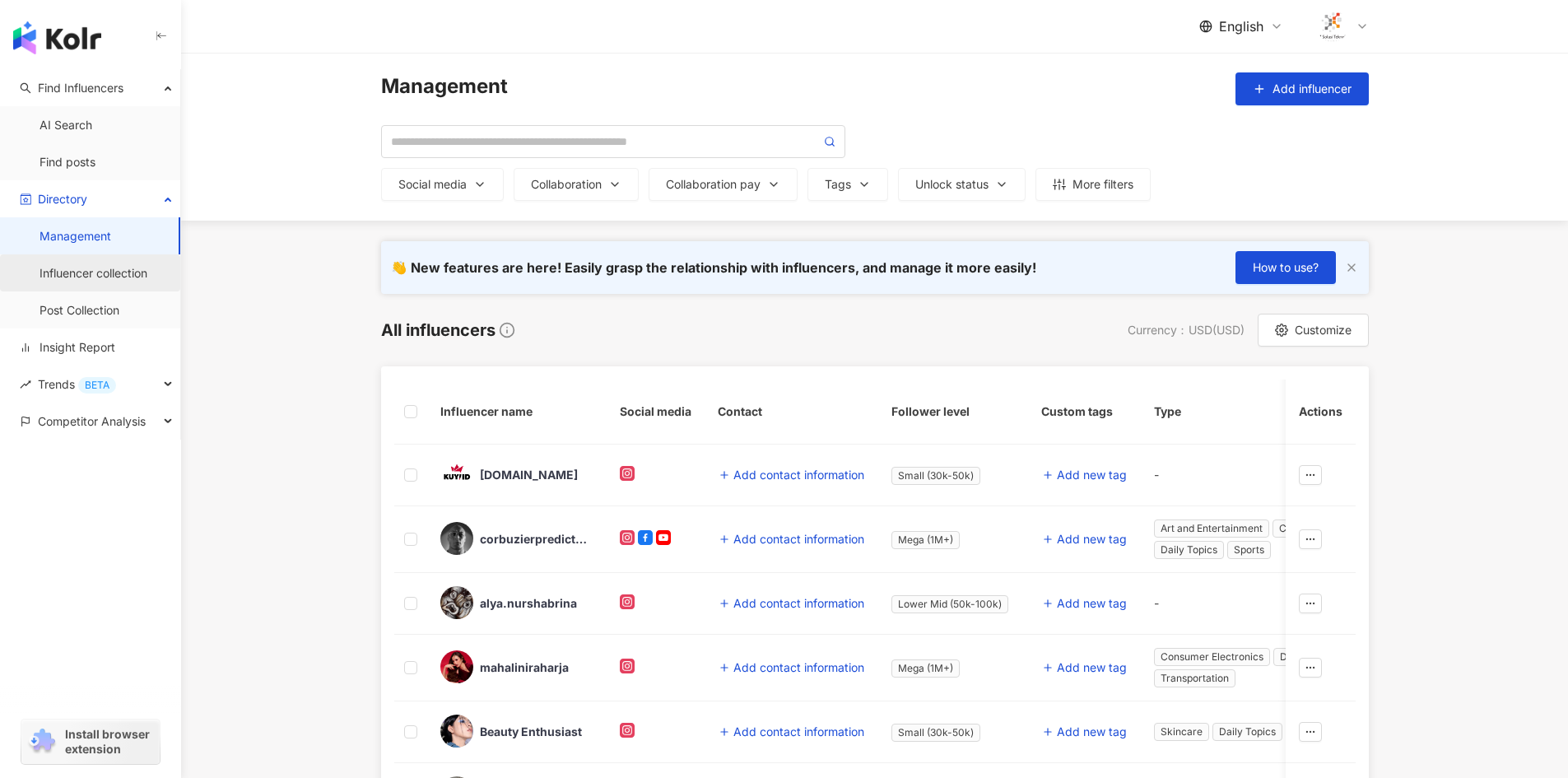 click on "Influencer collection" at bounding box center (93, 273) 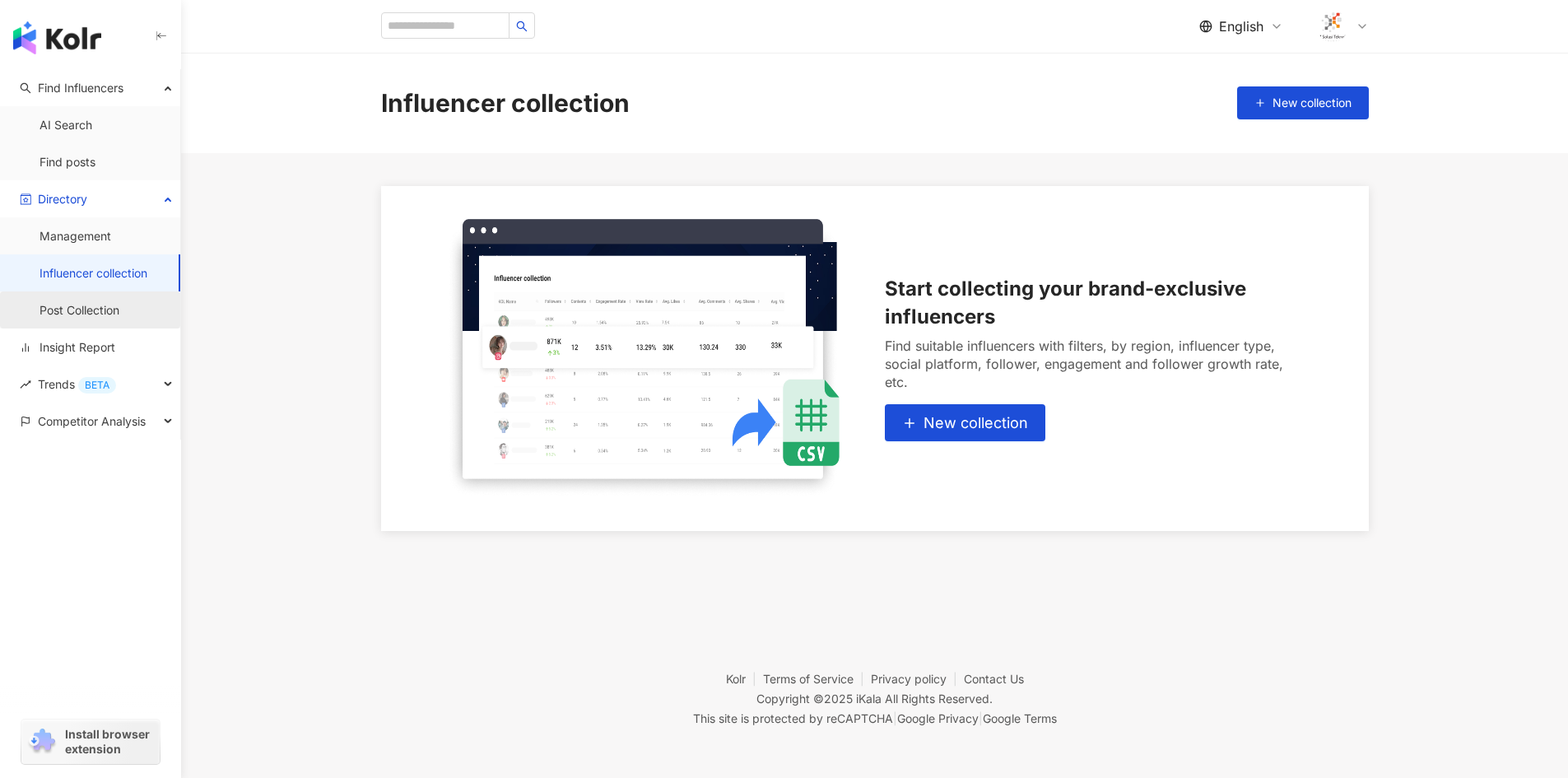 click on "Post Collection" at bounding box center [79, 310] 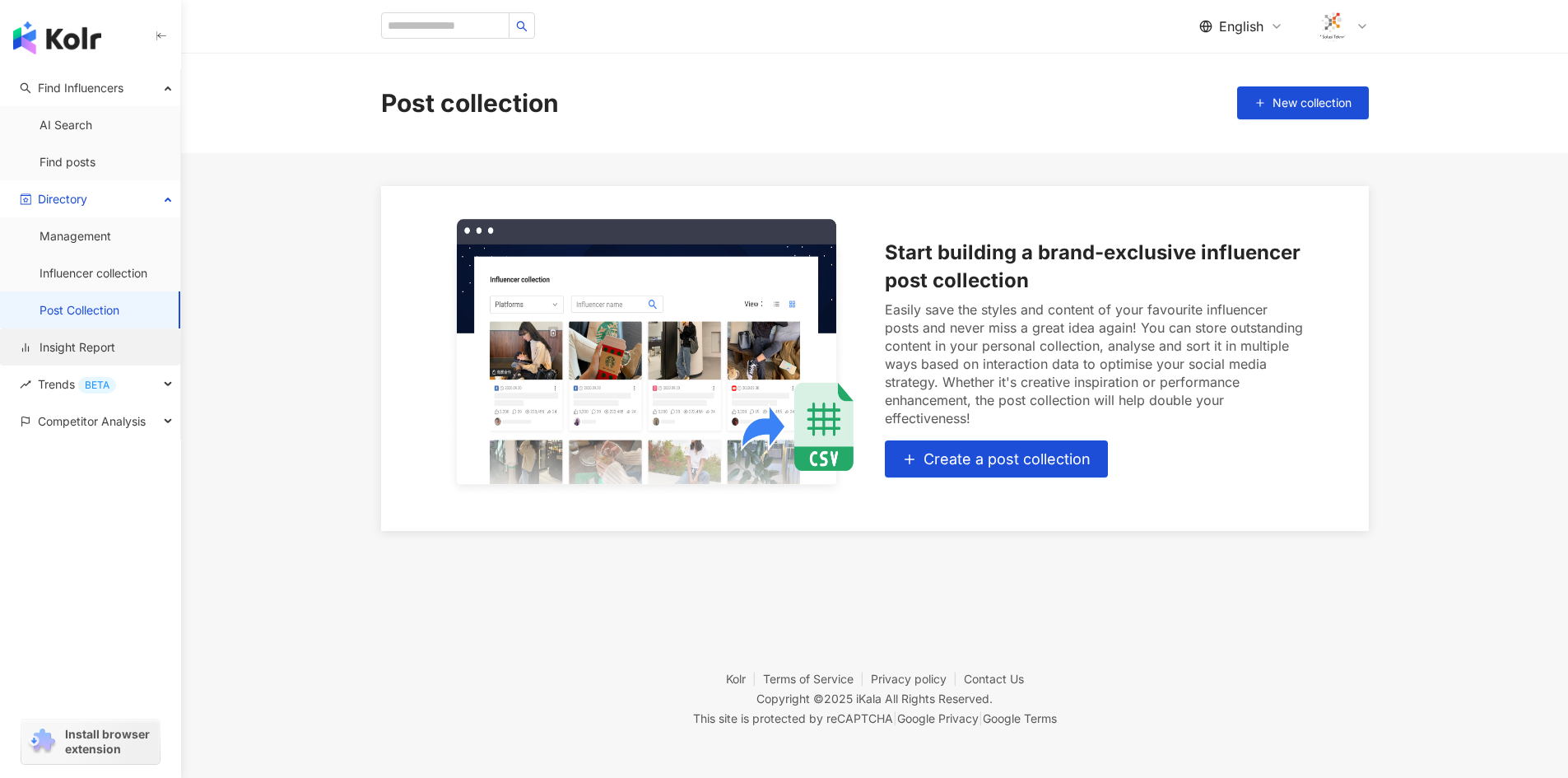 click on "Insight Report" at bounding box center [67, 347] 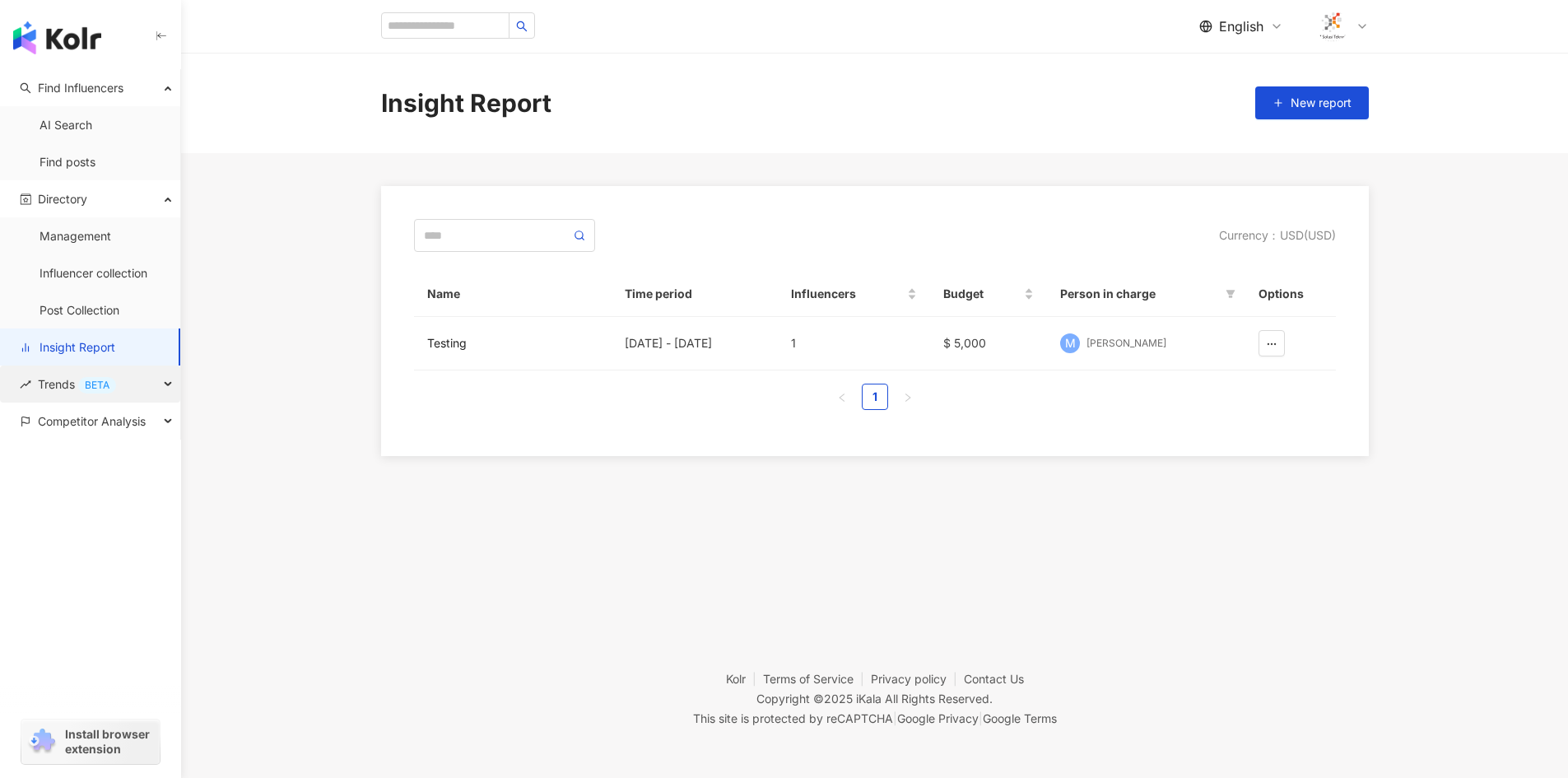 click on "Trends BETA" at bounding box center [77, 384] 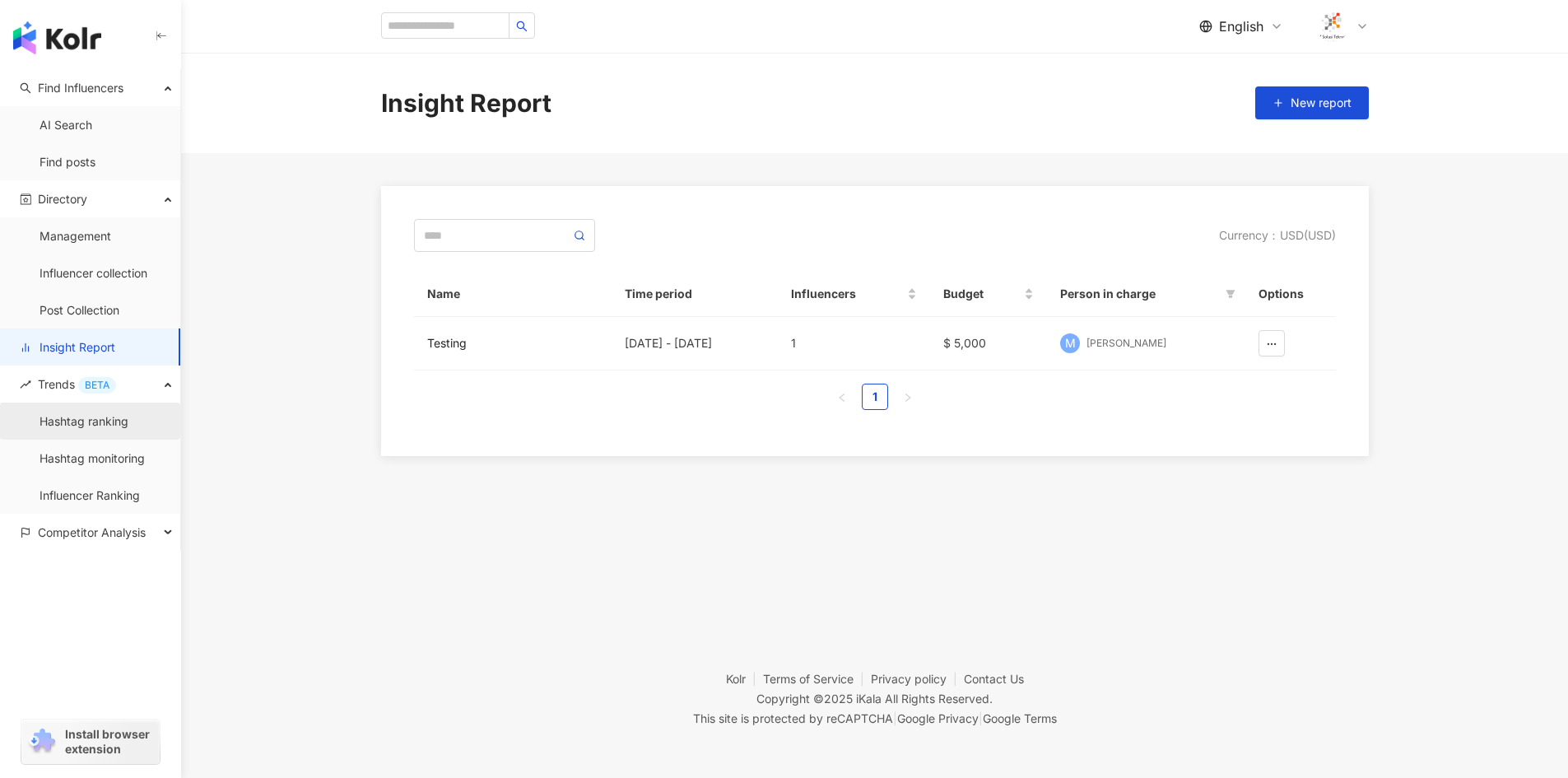 click on "Hashtag ranking" at bounding box center (84, 422) 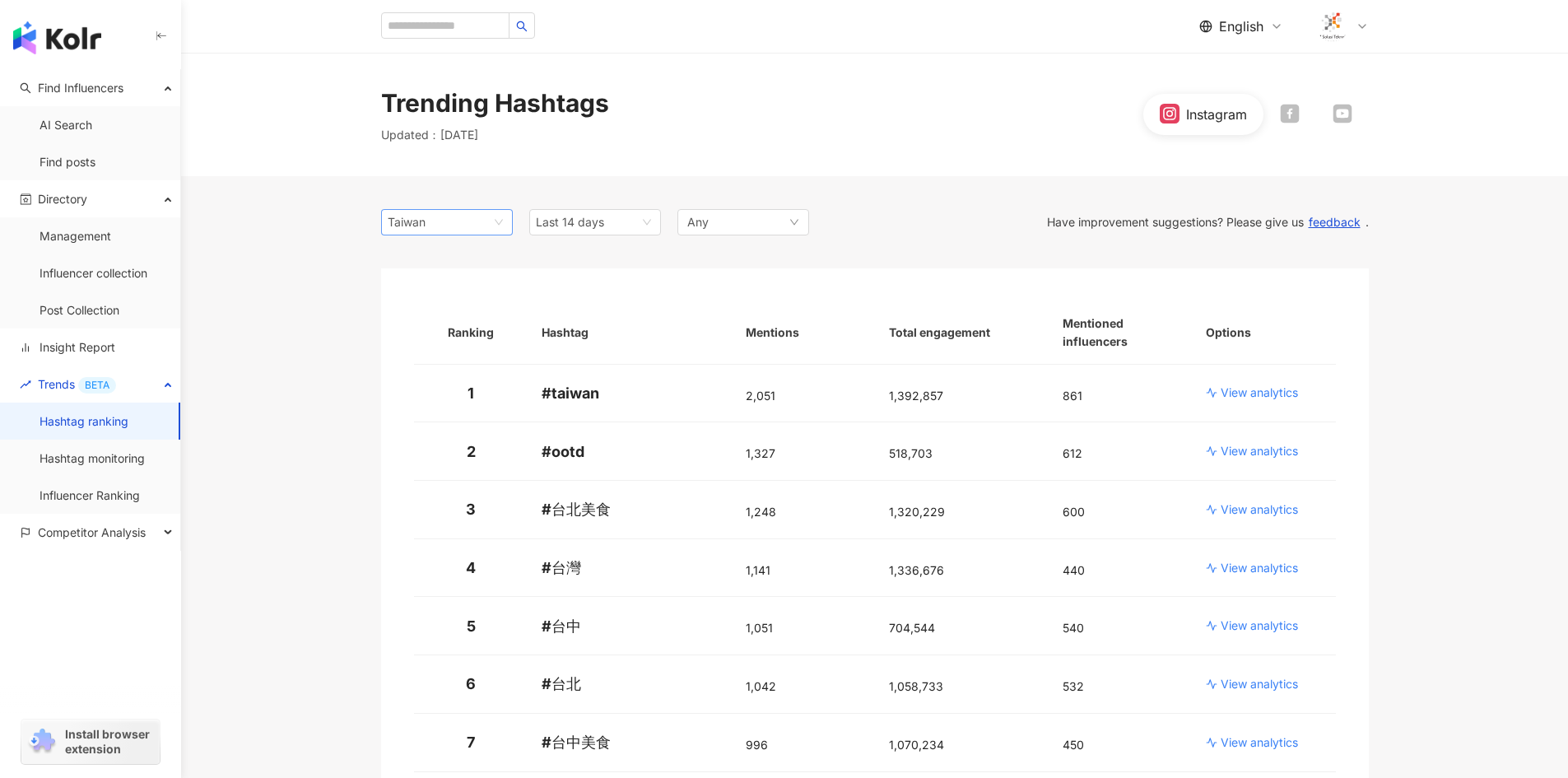 click on "Taiwan" at bounding box center [447, 222] 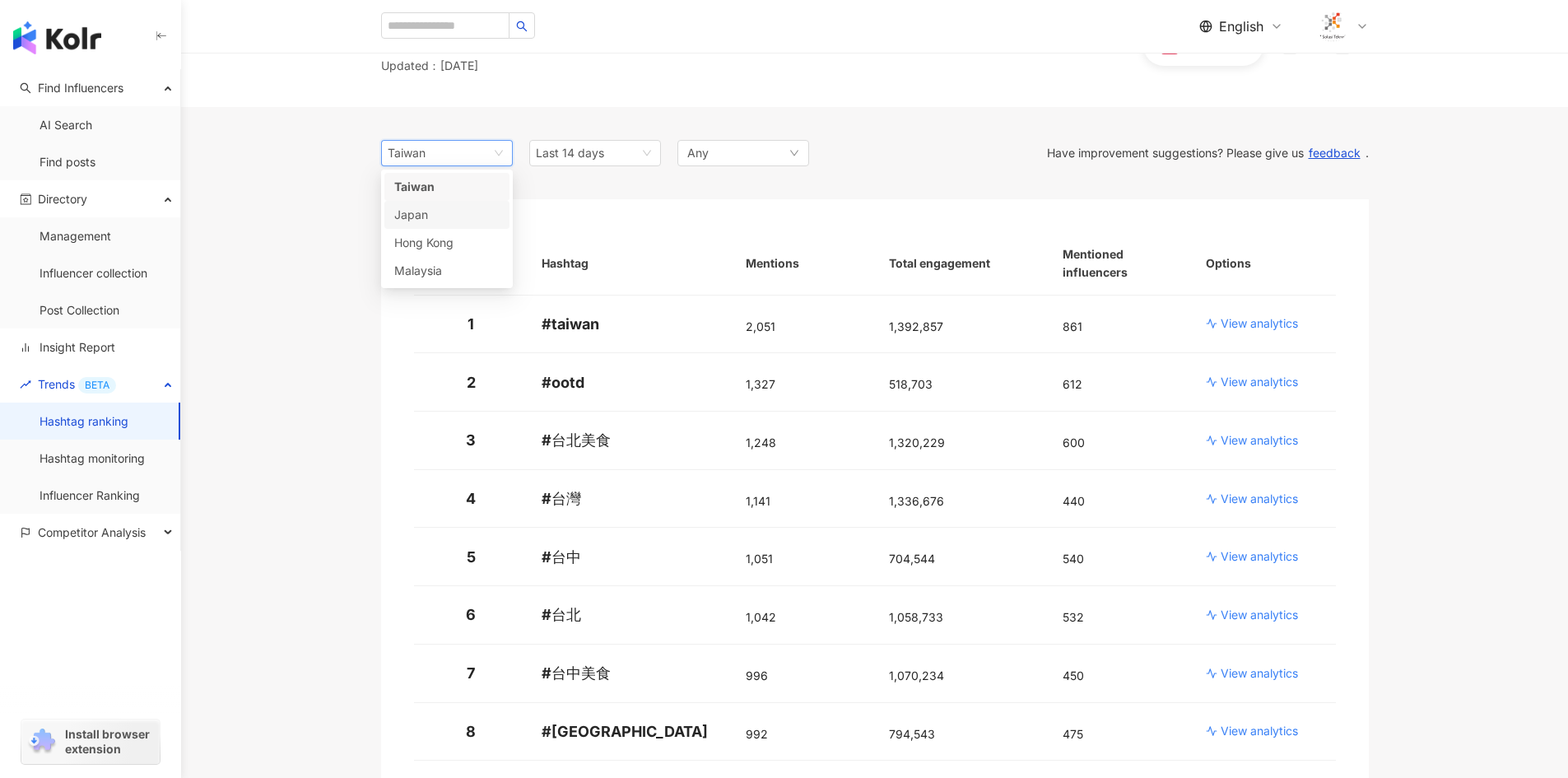 scroll, scrollTop: 70, scrollLeft: 0, axis: vertical 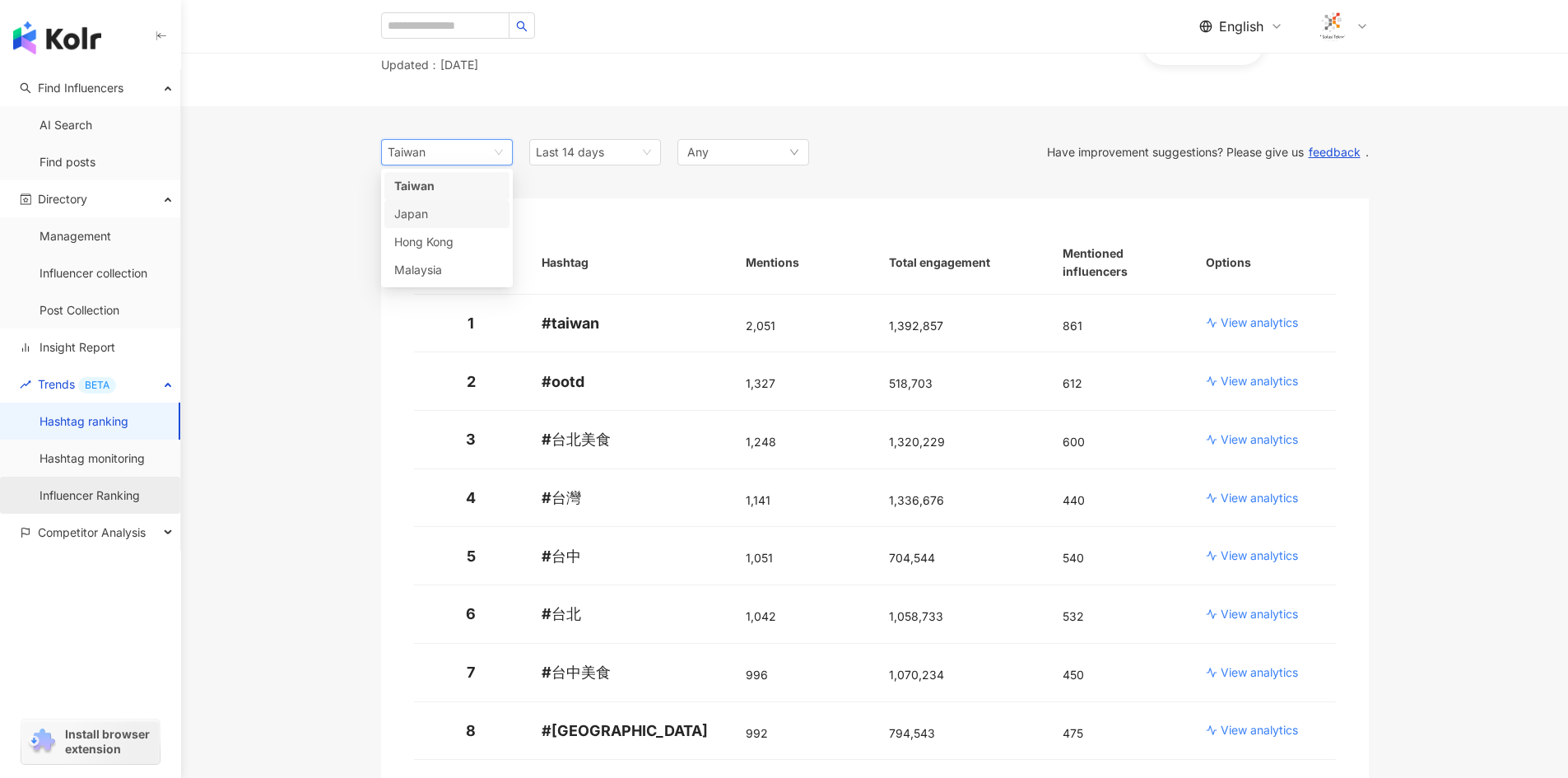 click on "Influencer Ranking" at bounding box center [90, 496] 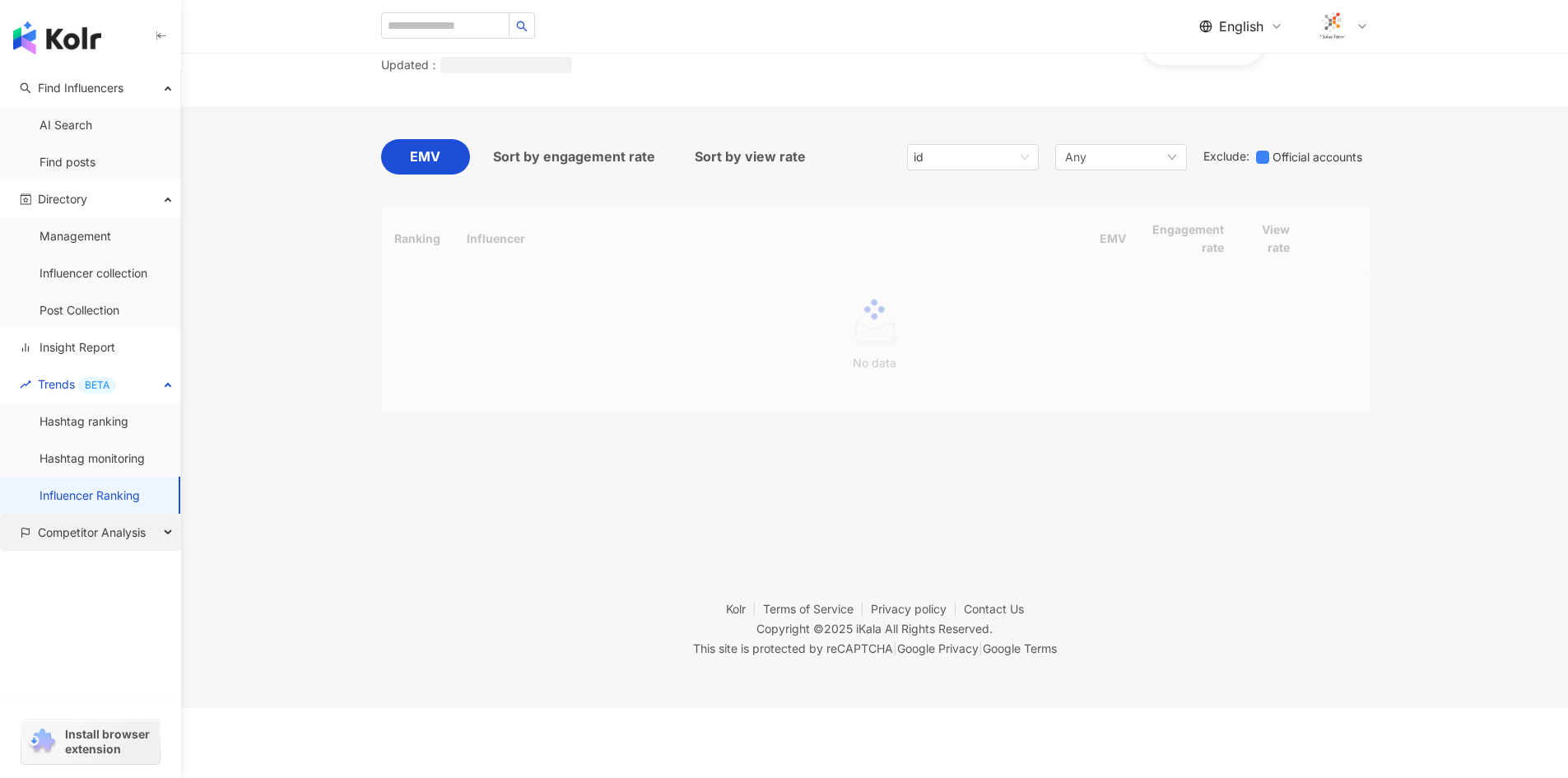 click on "Competitor Analysis" at bounding box center [91, 532] 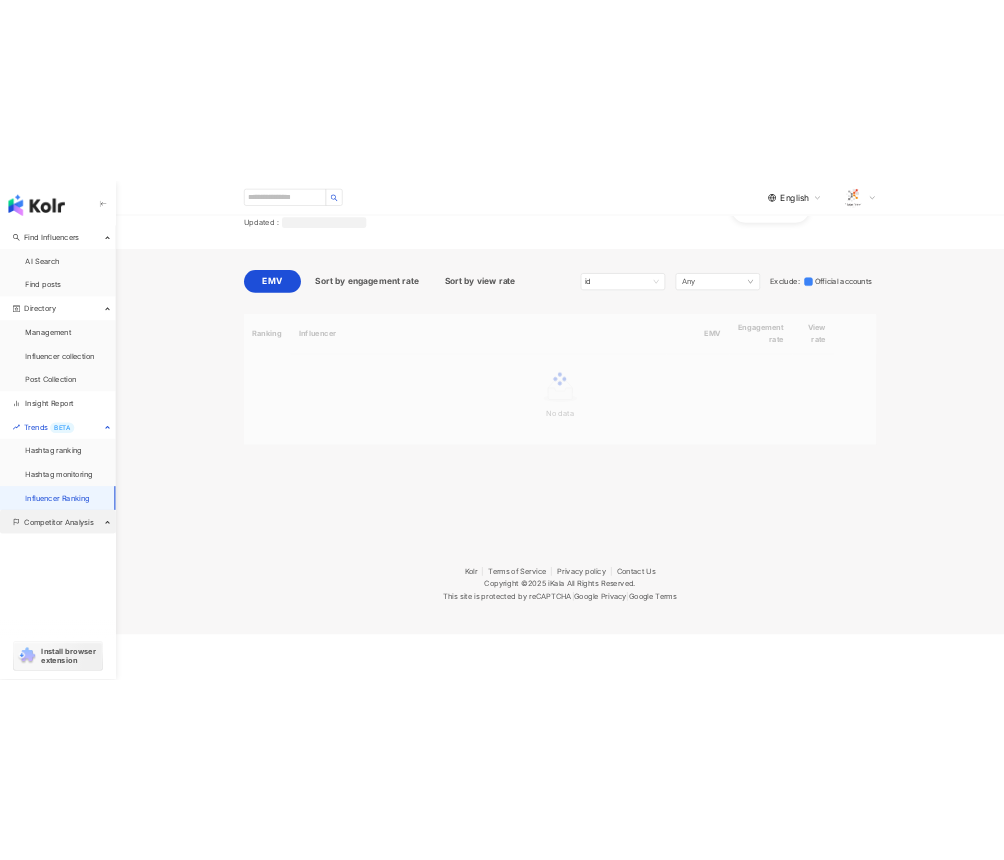 scroll, scrollTop: 0, scrollLeft: 0, axis: both 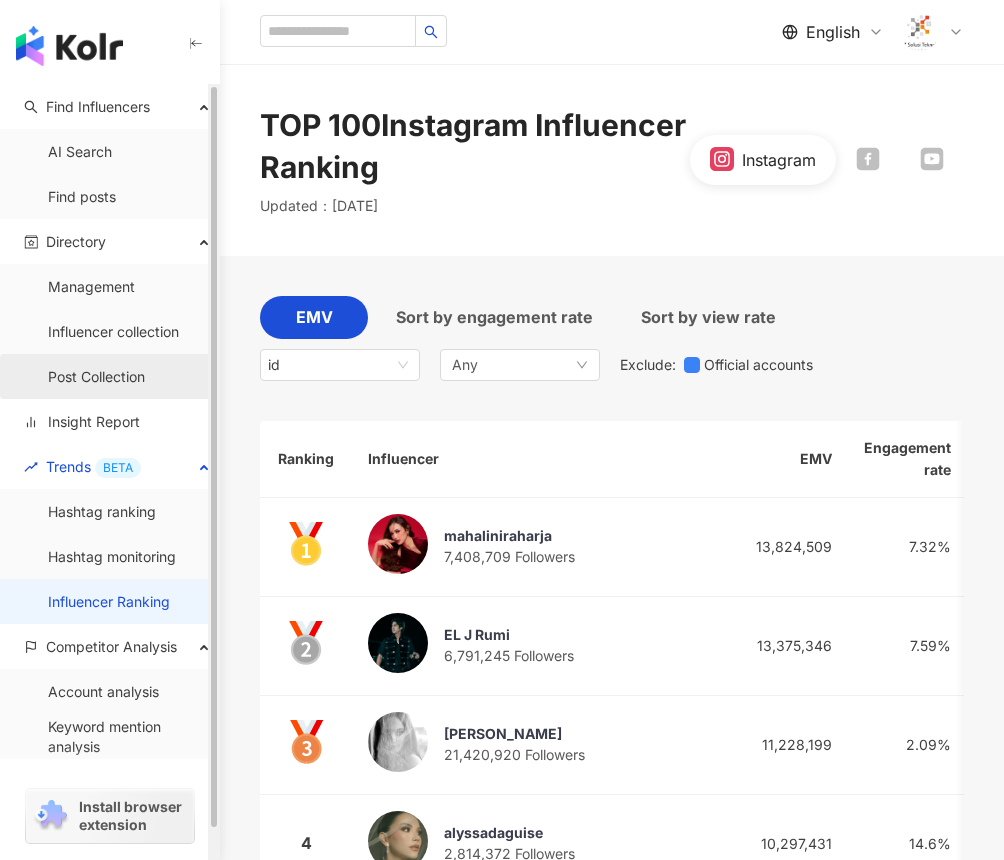 click on "Post Collection" at bounding box center (96, 377) 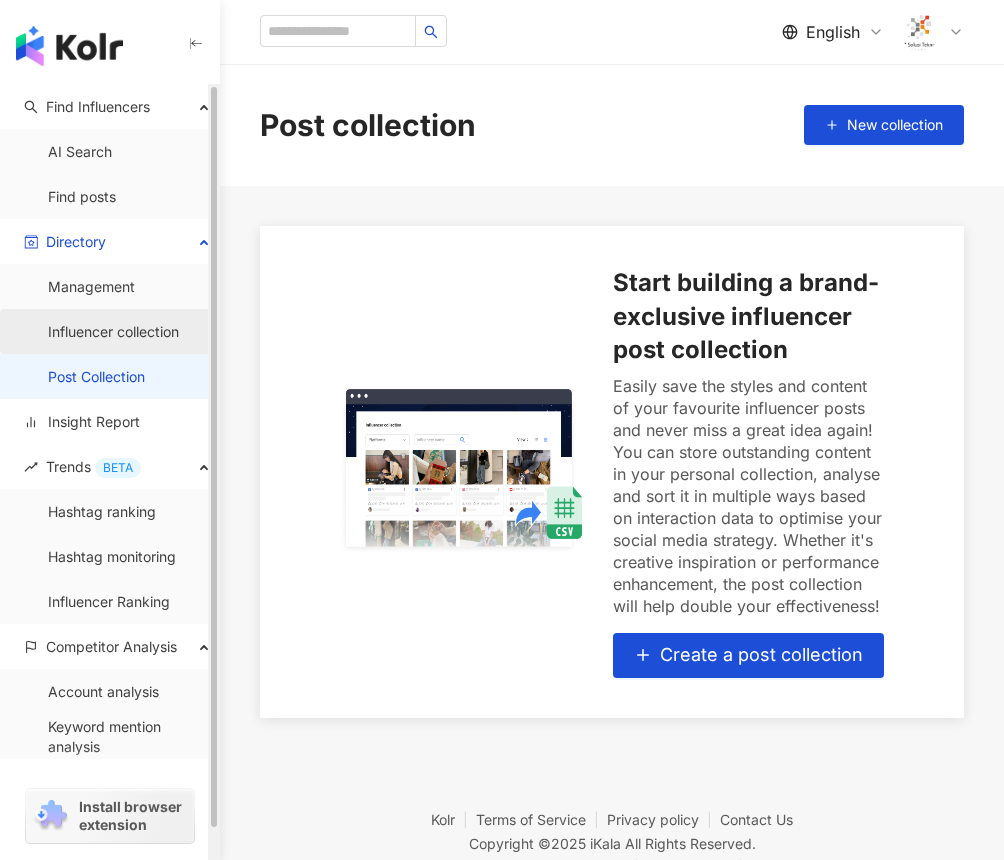 click on "Influencer collection" at bounding box center (113, 332) 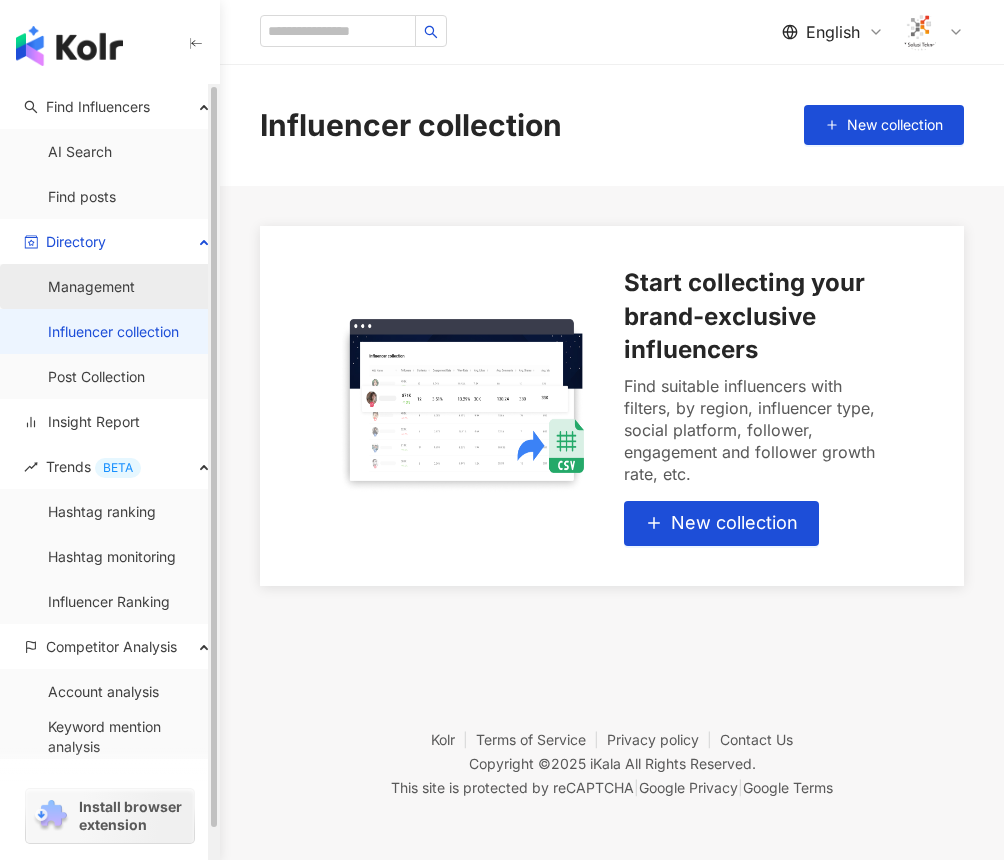 click on "Management" at bounding box center [91, 287] 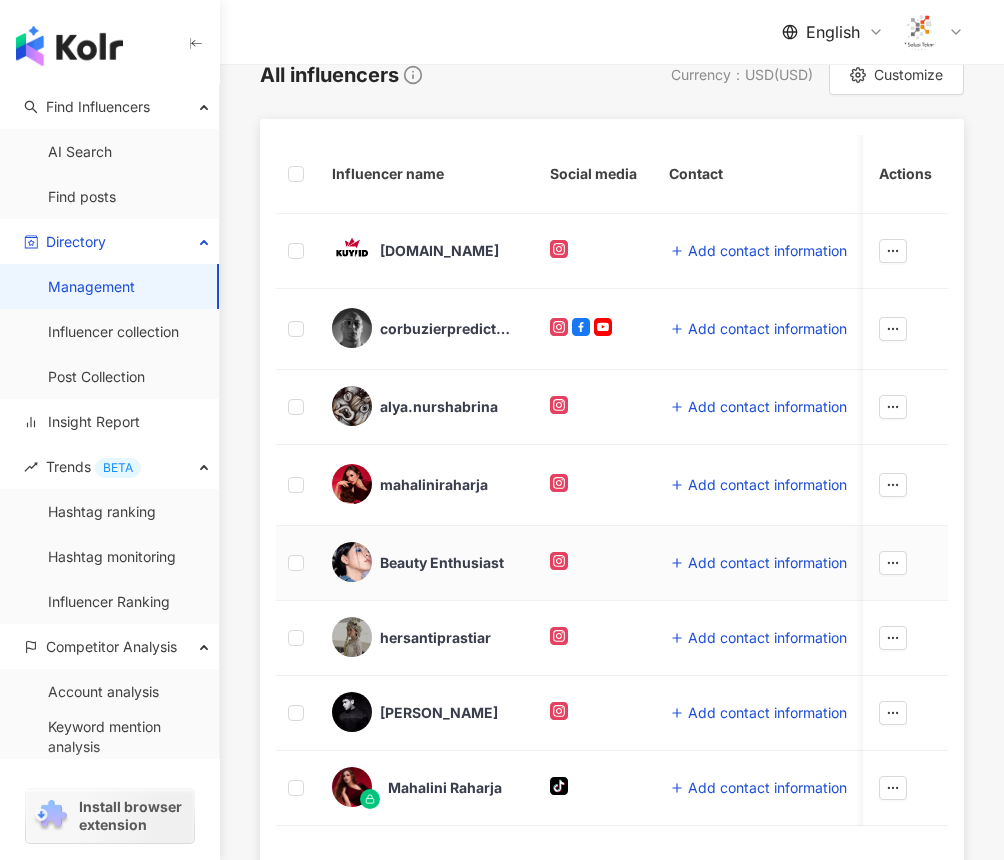 scroll, scrollTop: 557, scrollLeft: 0, axis: vertical 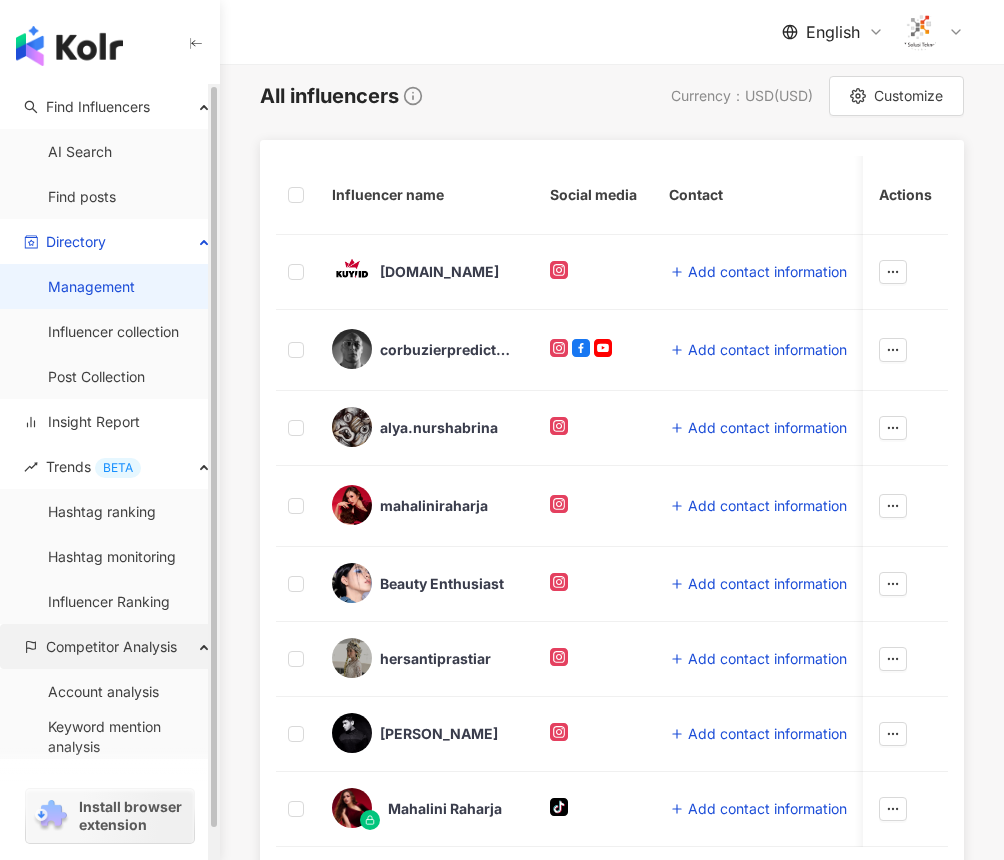 click on "Competitor Analysis" at bounding box center (111, 646) 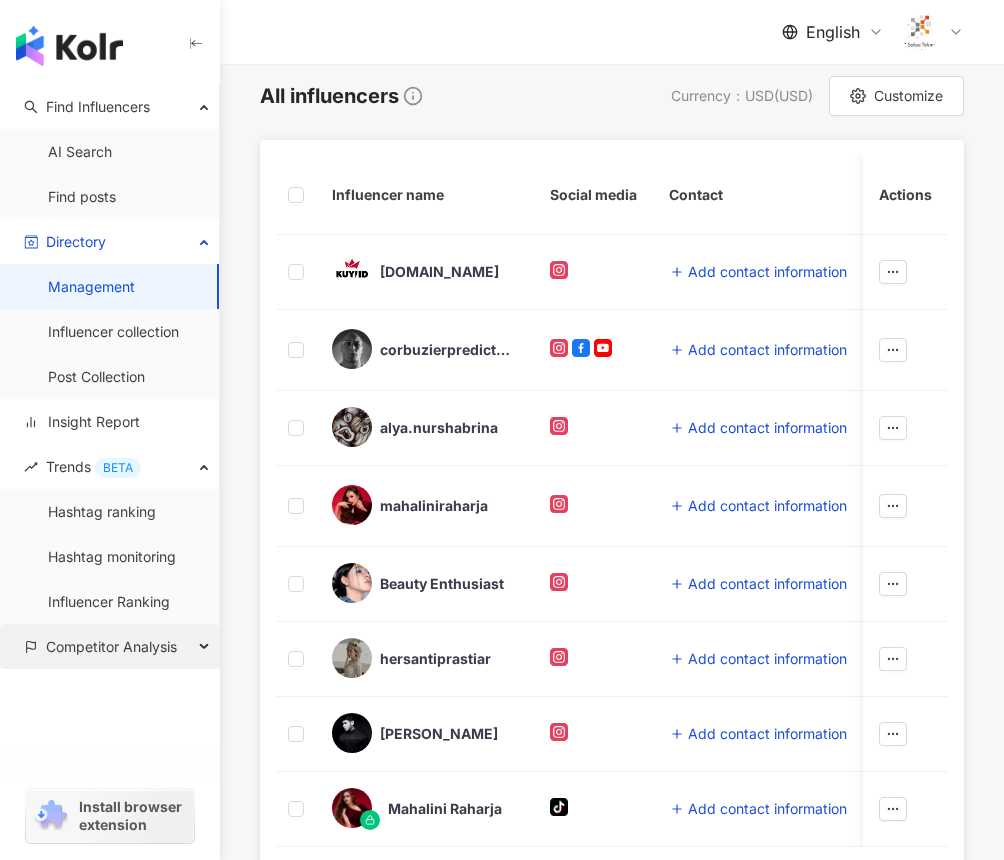 click on "Competitor Analysis" at bounding box center [111, 646] 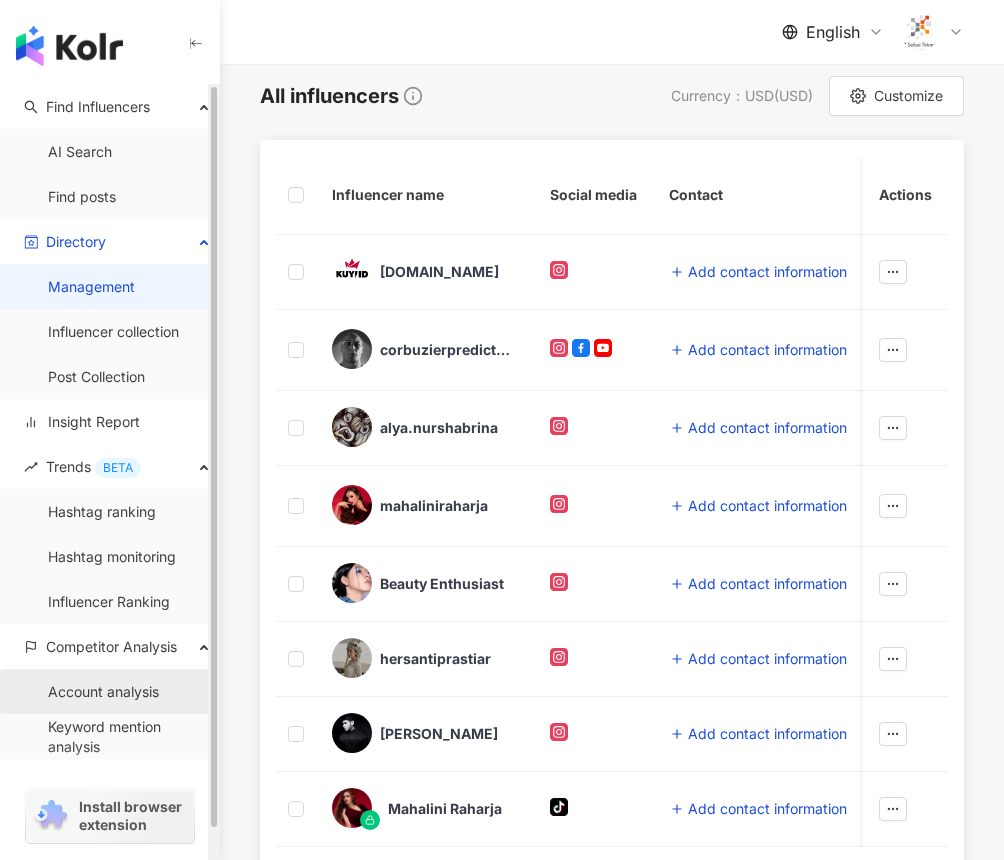 click on "Account analysis" at bounding box center [103, 692] 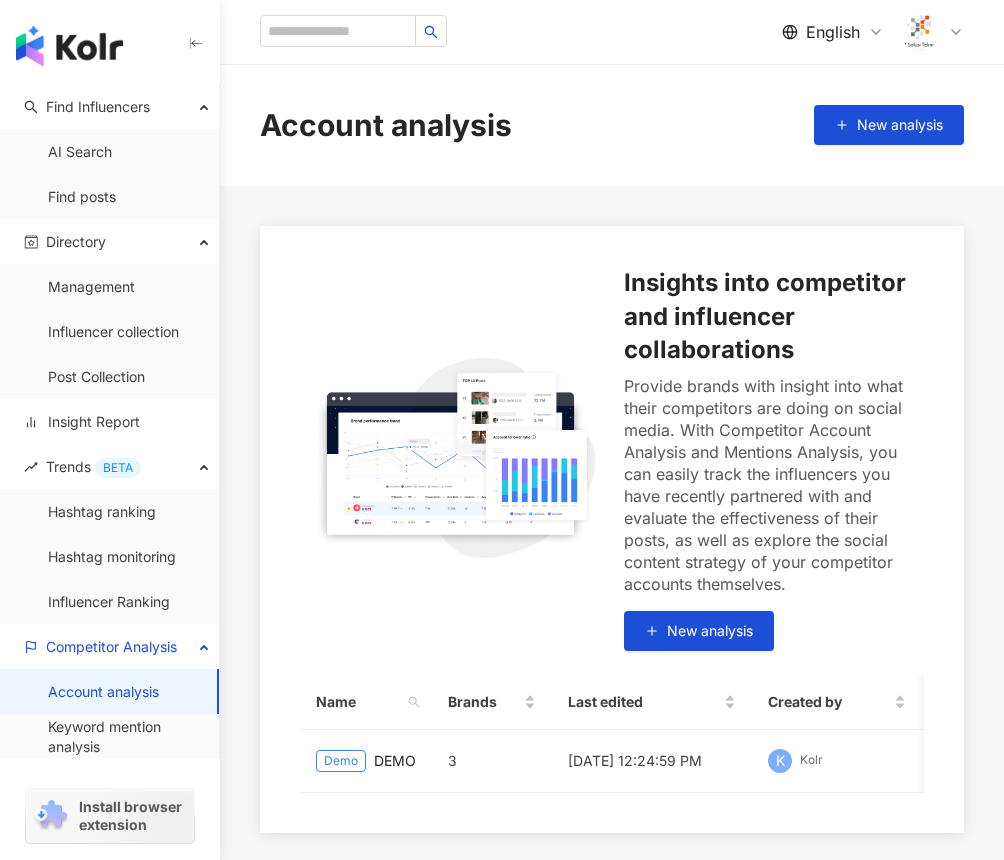 scroll, scrollTop: 159, scrollLeft: 0, axis: vertical 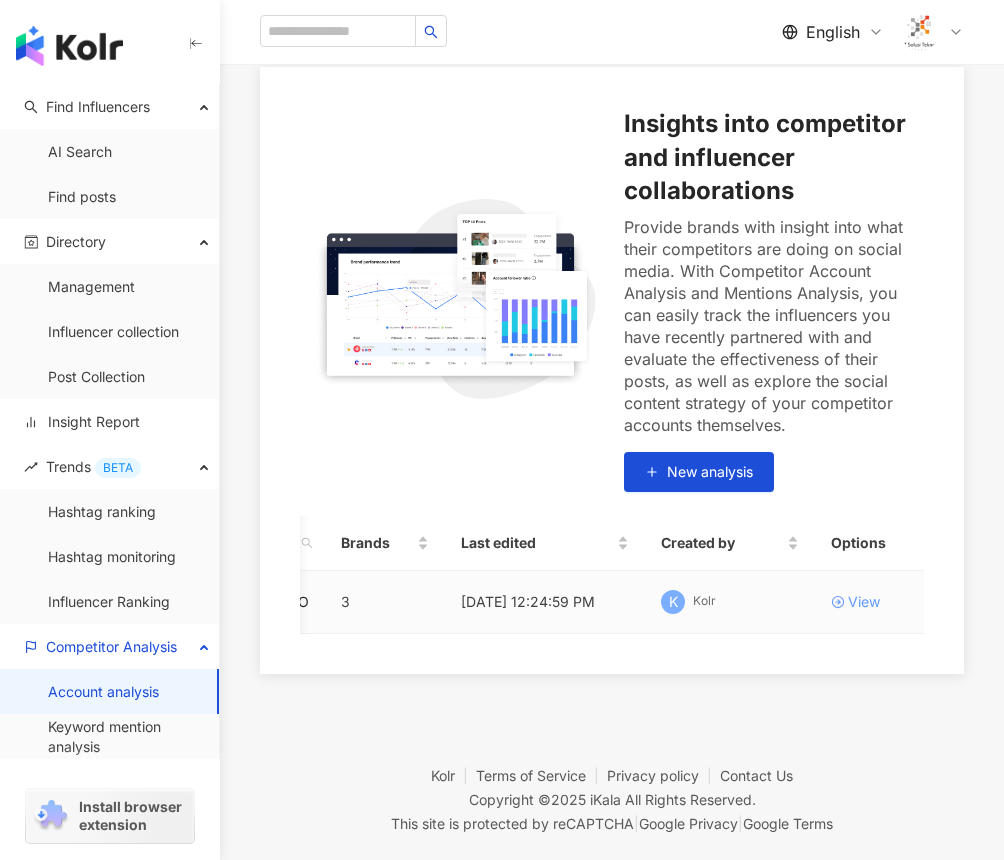 click on "View" at bounding box center [864, 602] 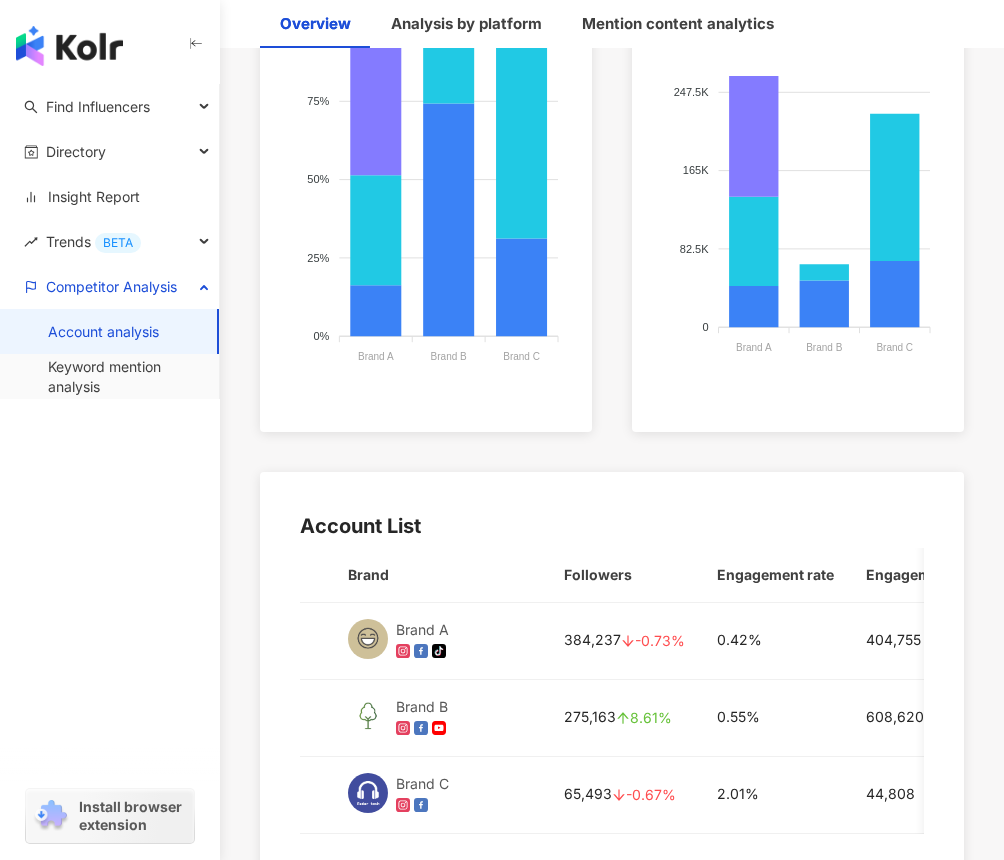 scroll, scrollTop: 872, scrollLeft: 0, axis: vertical 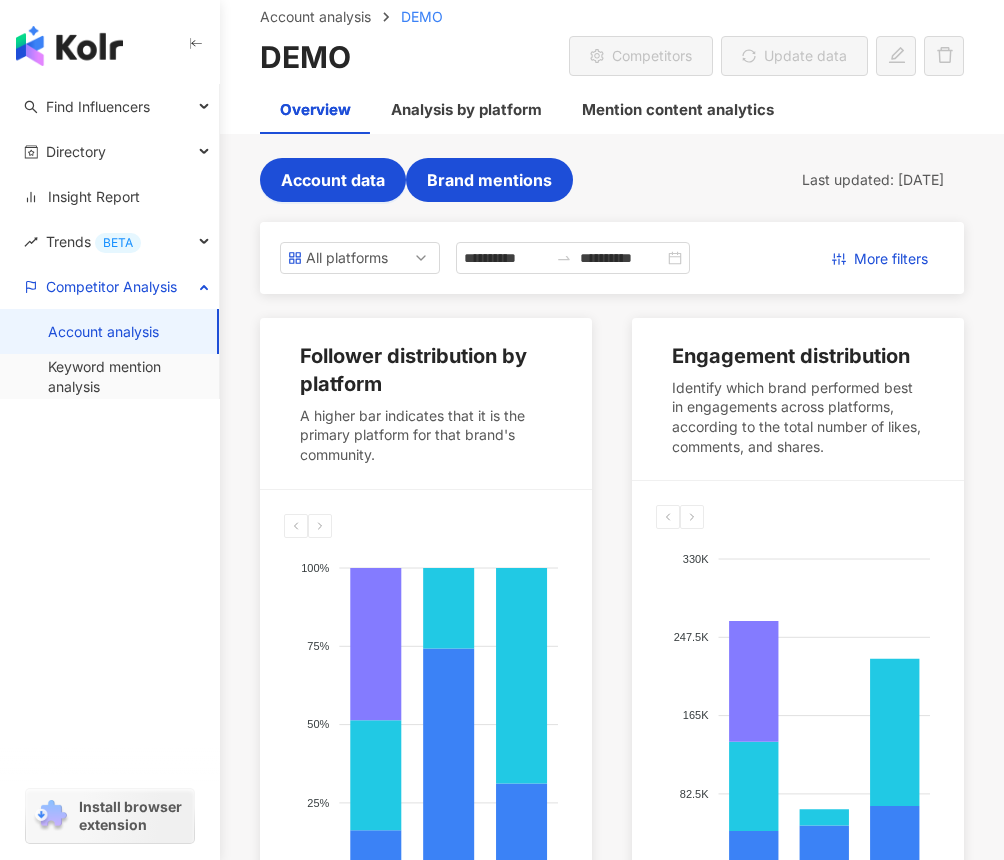 click on "Brand mentions" at bounding box center [489, 180] 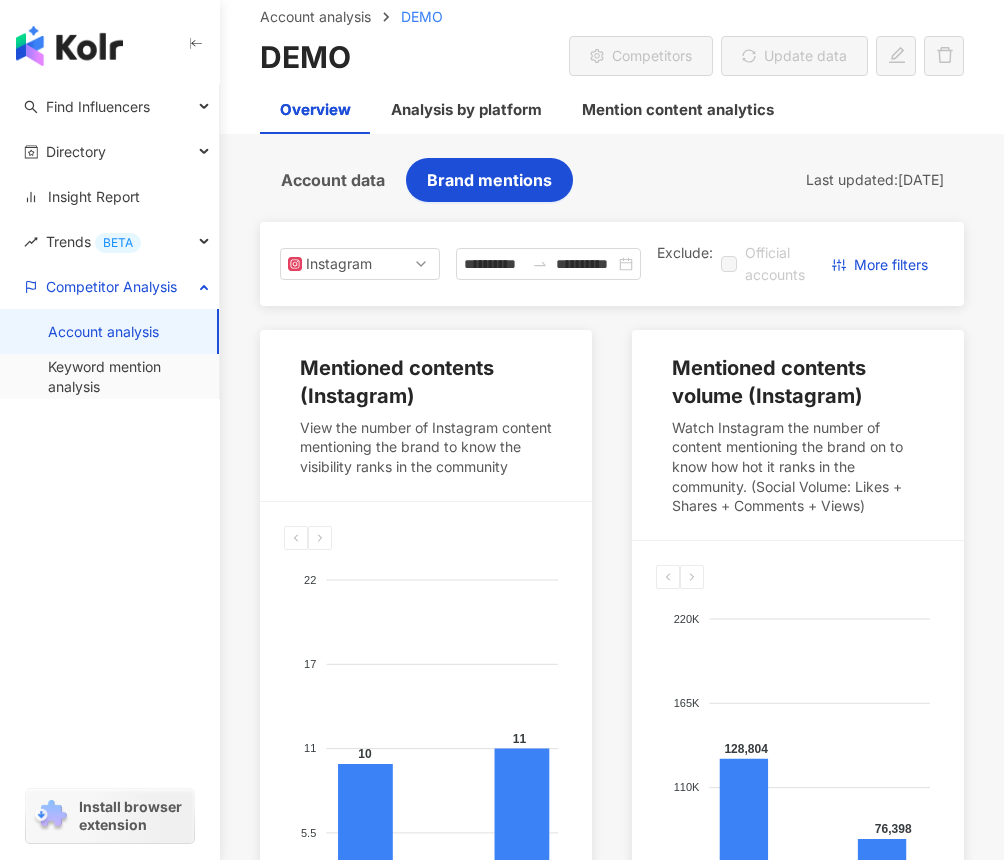 scroll, scrollTop: 0, scrollLeft: 0, axis: both 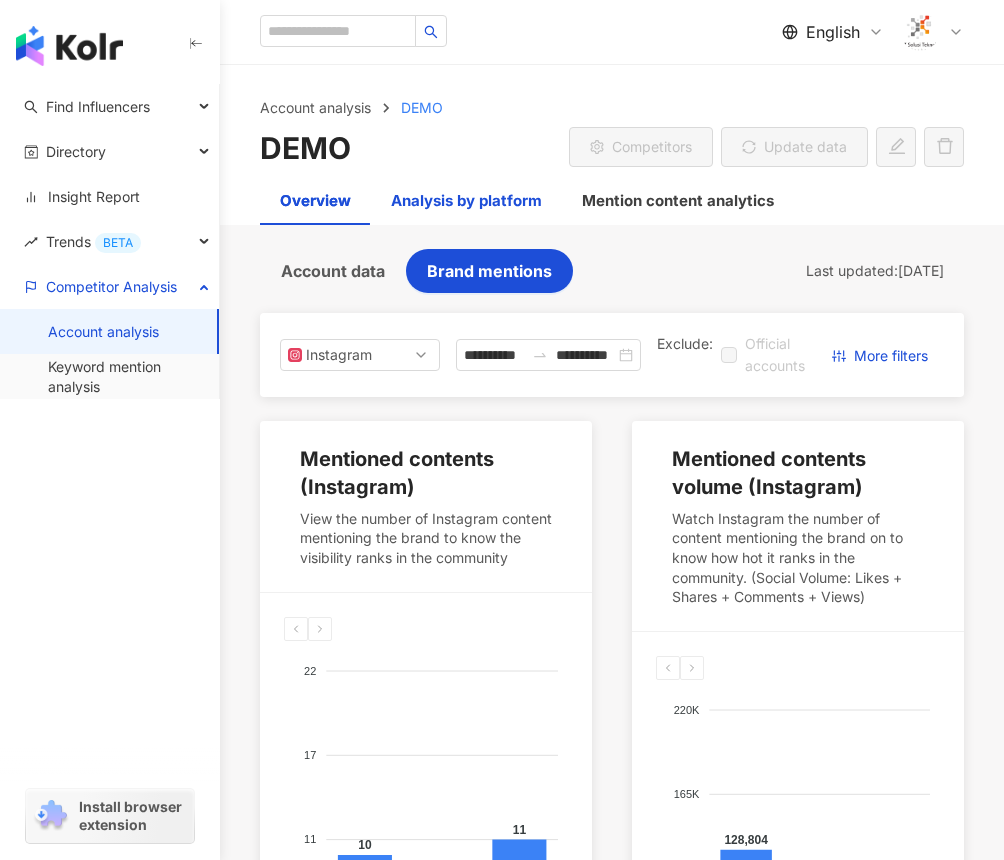 click on "Analysis by platform" at bounding box center (466, 201) 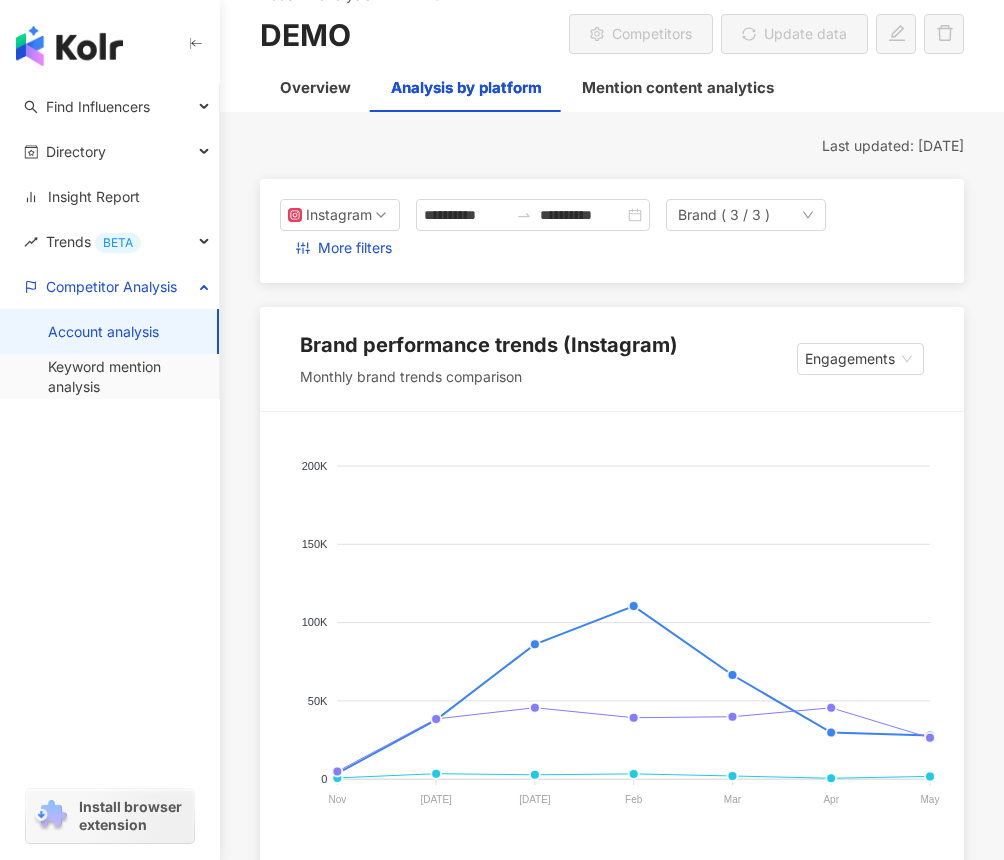 scroll, scrollTop: 107, scrollLeft: 0, axis: vertical 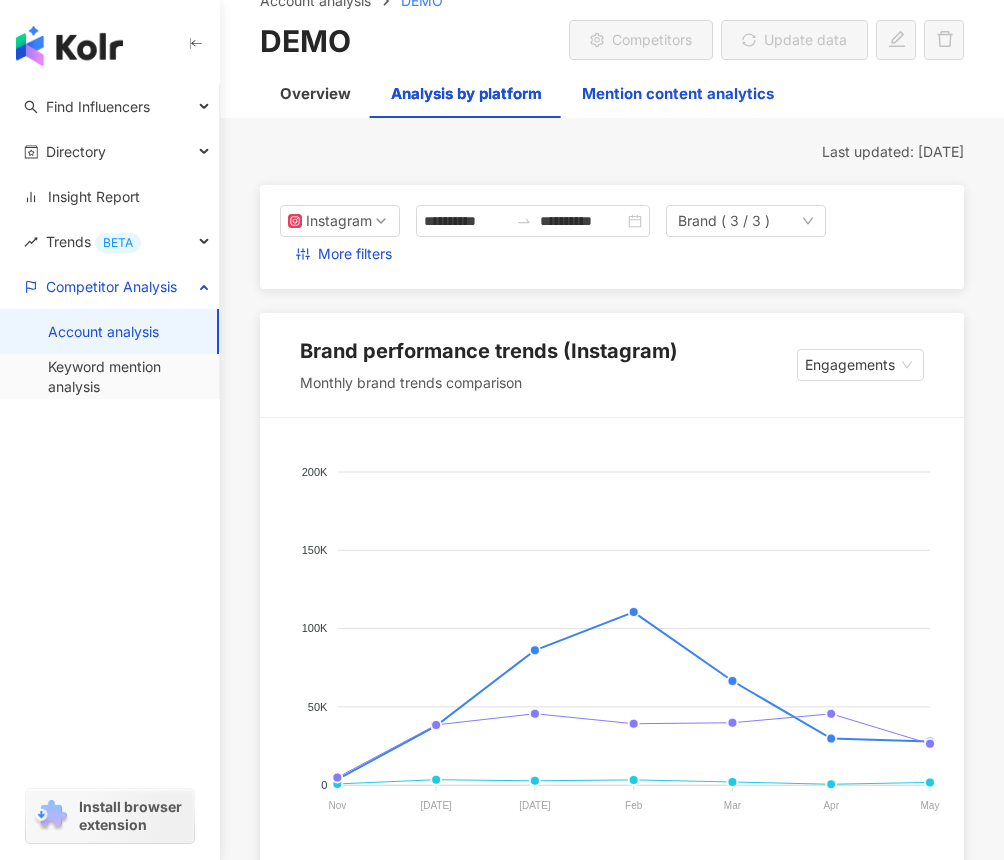 click on "Mention content analytics" at bounding box center (678, 94) 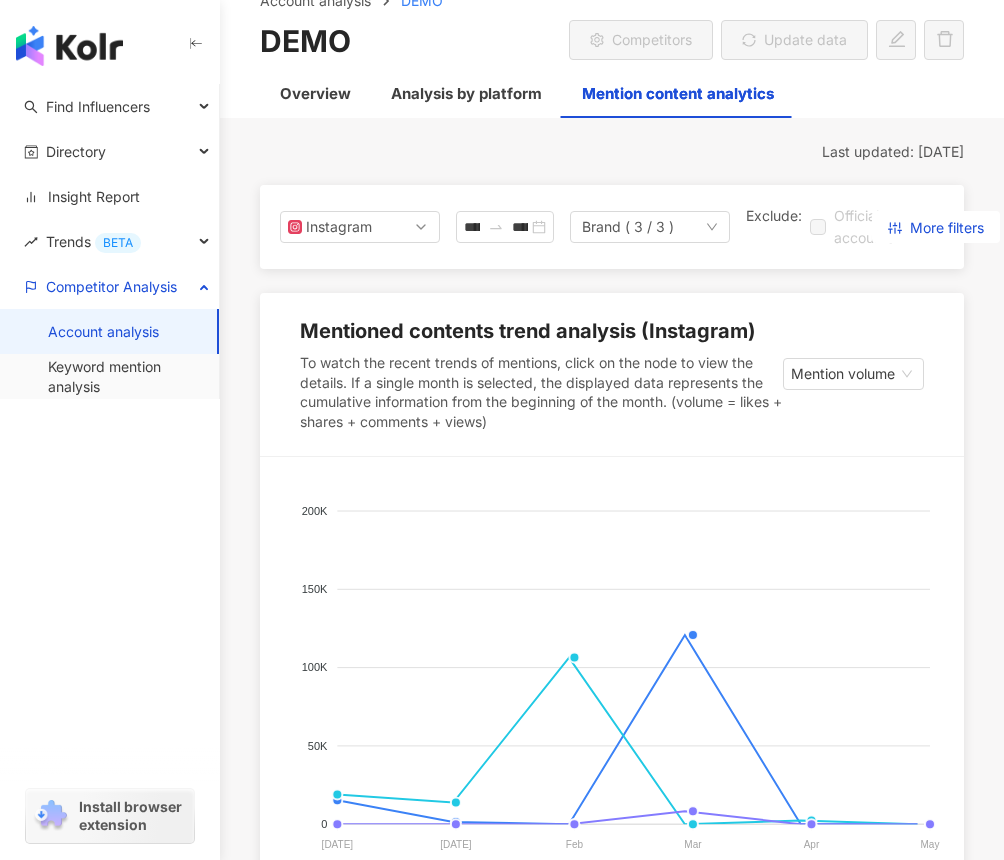 scroll, scrollTop: 0, scrollLeft: 0, axis: both 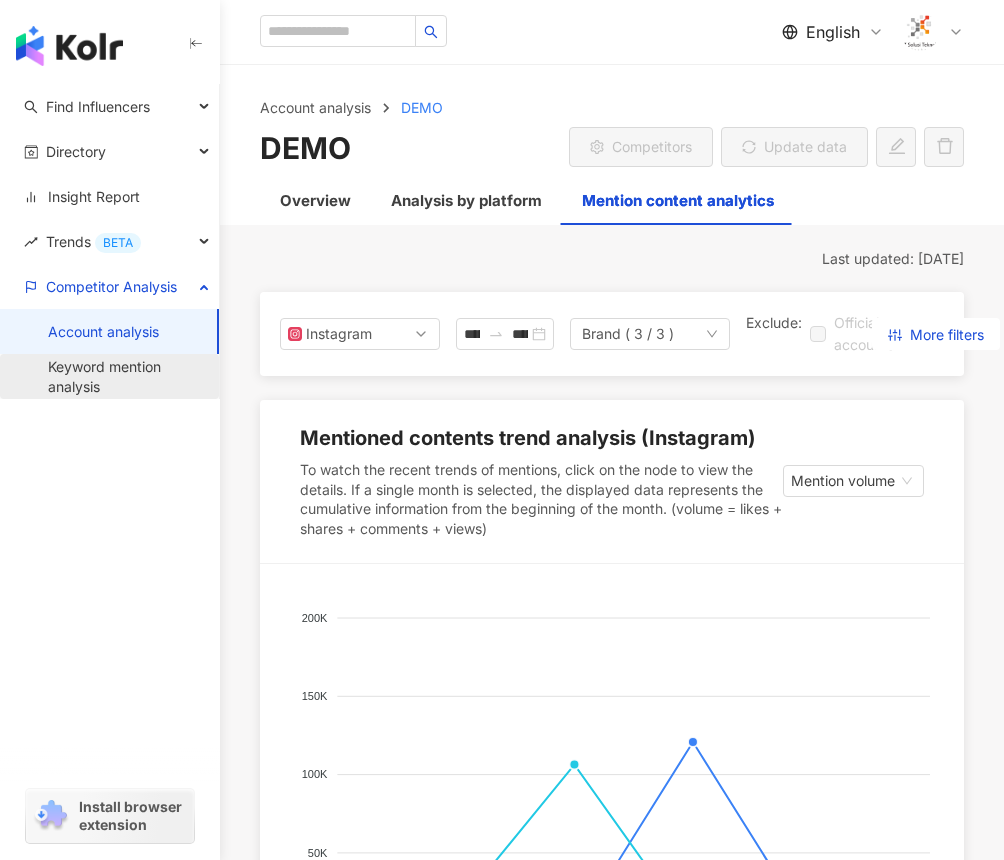 click on "Keyword mention analysis" at bounding box center [125, 376] 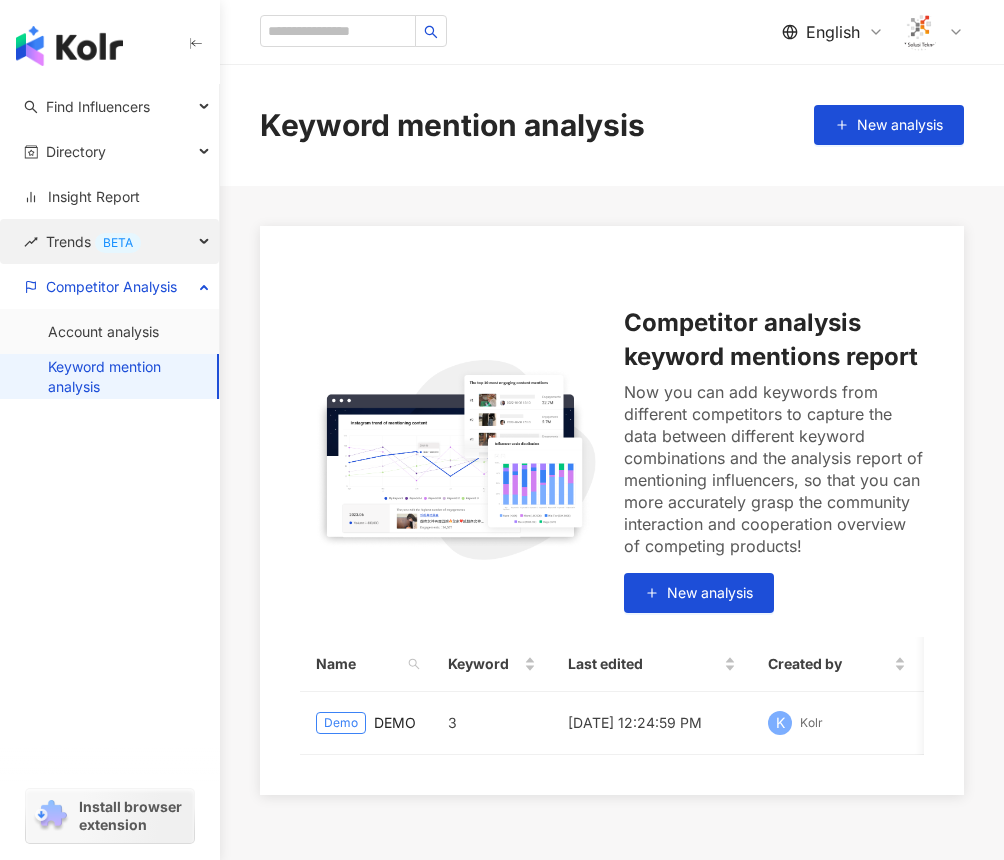 click on "BETA" at bounding box center [118, 243] 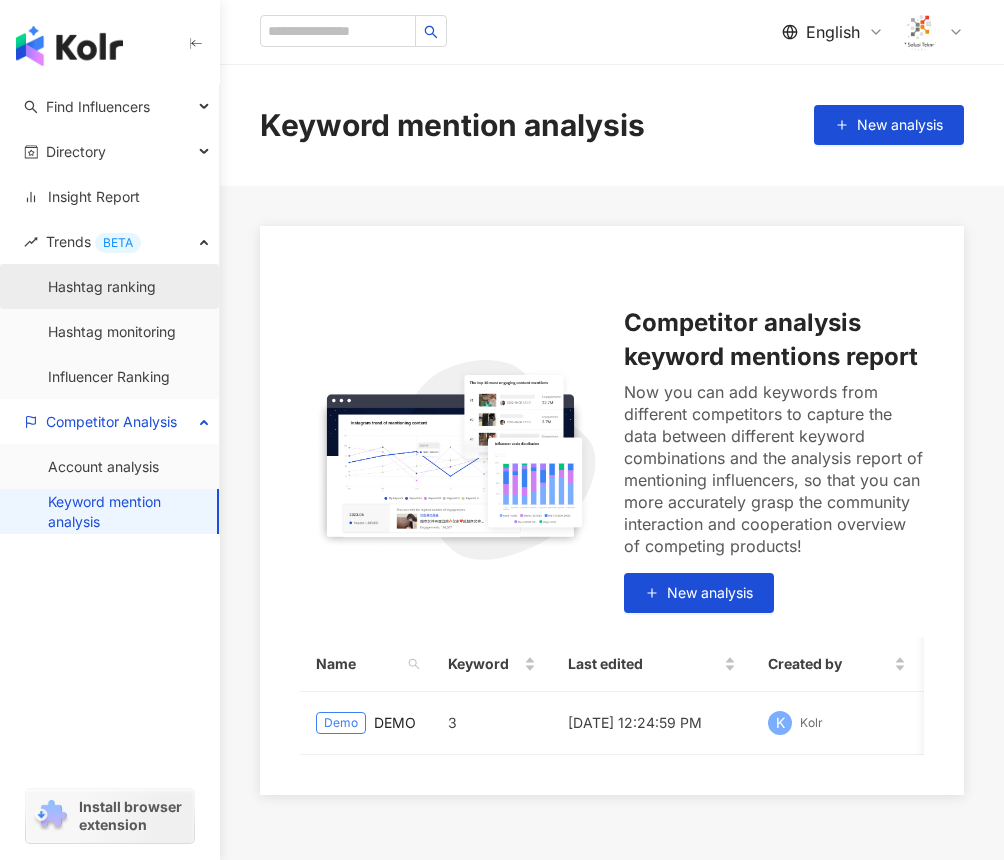 click on "Hashtag ranking" at bounding box center [102, 287] 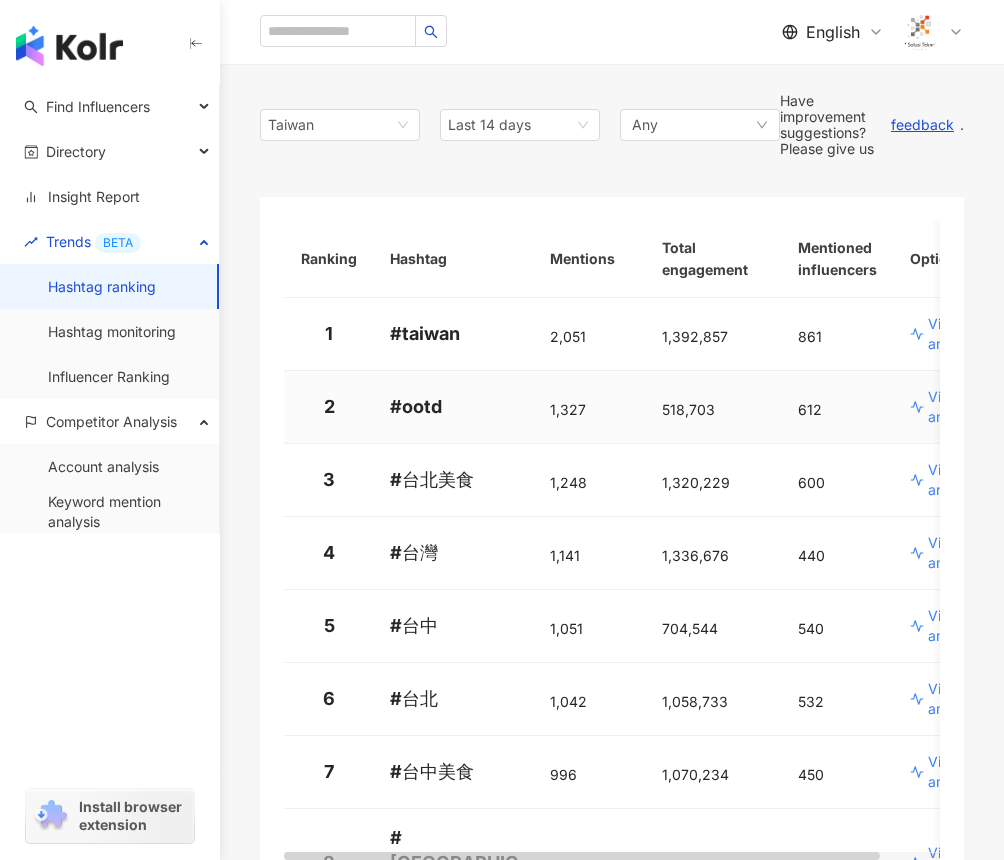 scroll, scrollTop: 162, scrollLeft: 0, axis: vertical 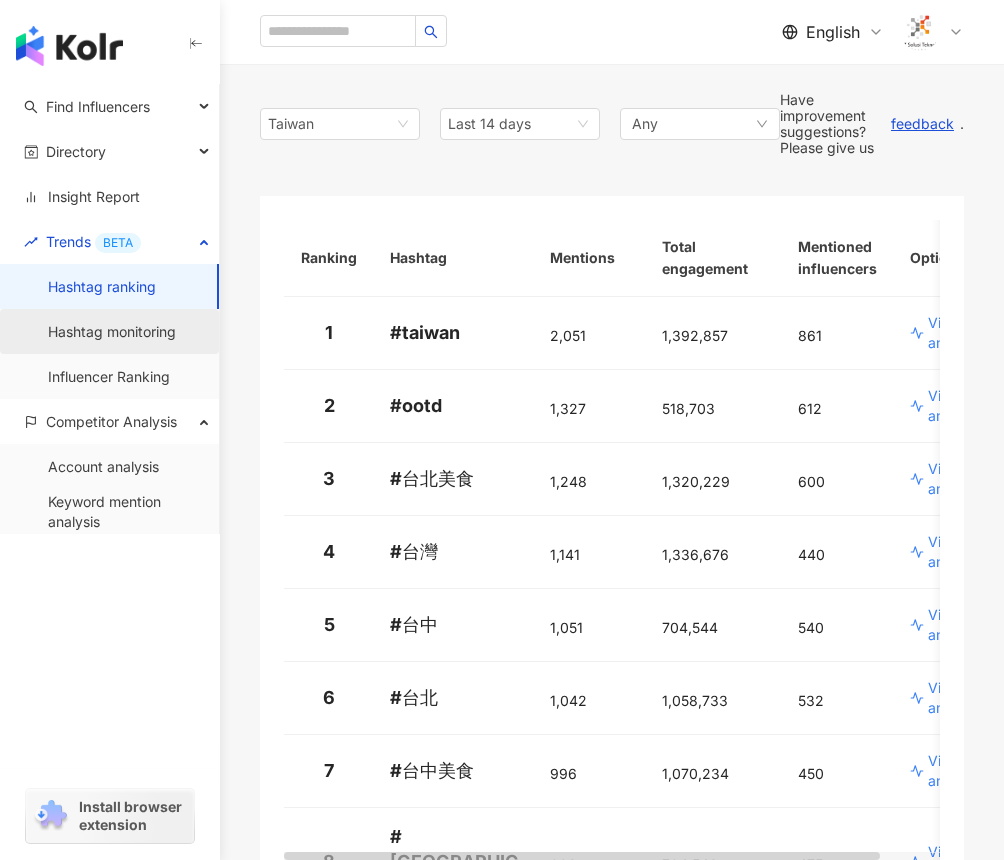click on "Hashtag monitoring" at bounding box center [112, 332] 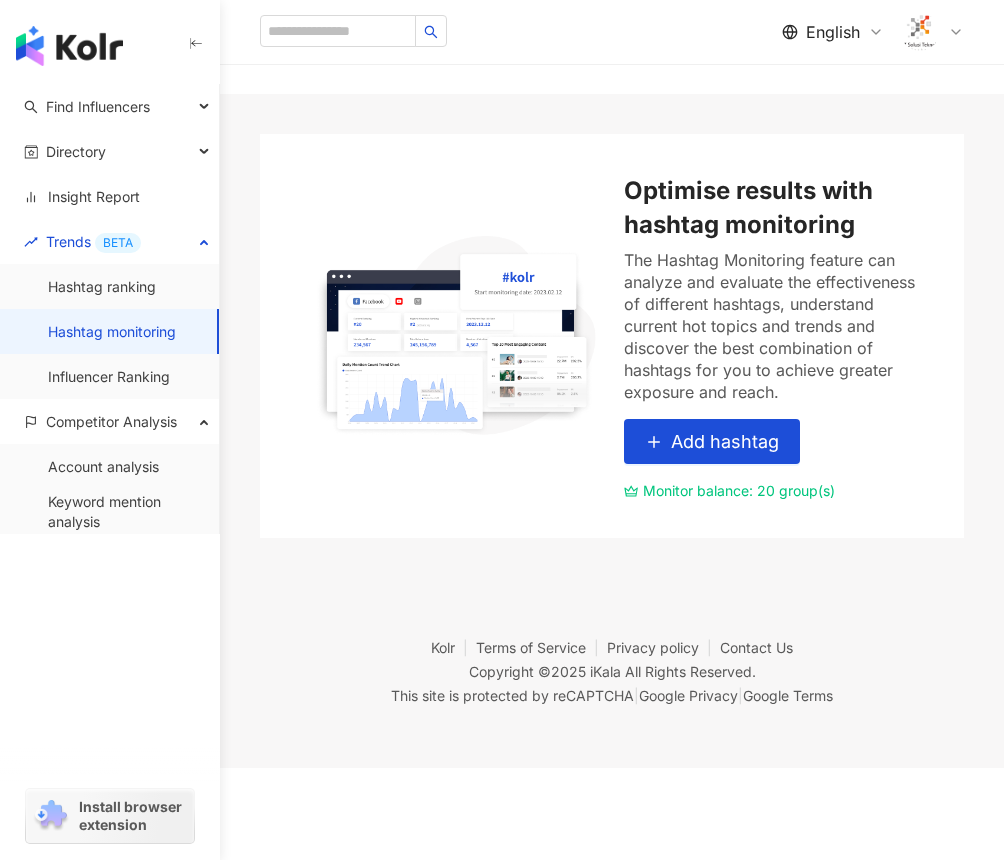 scroll, scrollTop: 0, scrollLeft: 0, axis: both 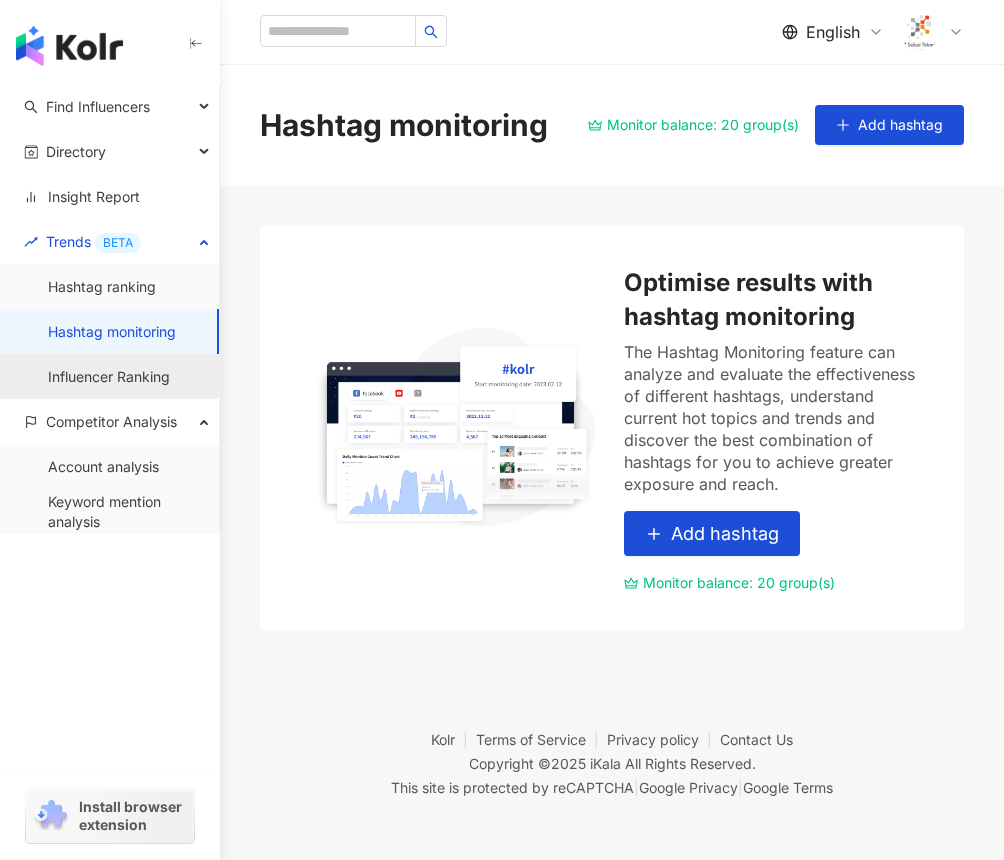 click on "Influencer Ranking" at bounding box center (109, 377) 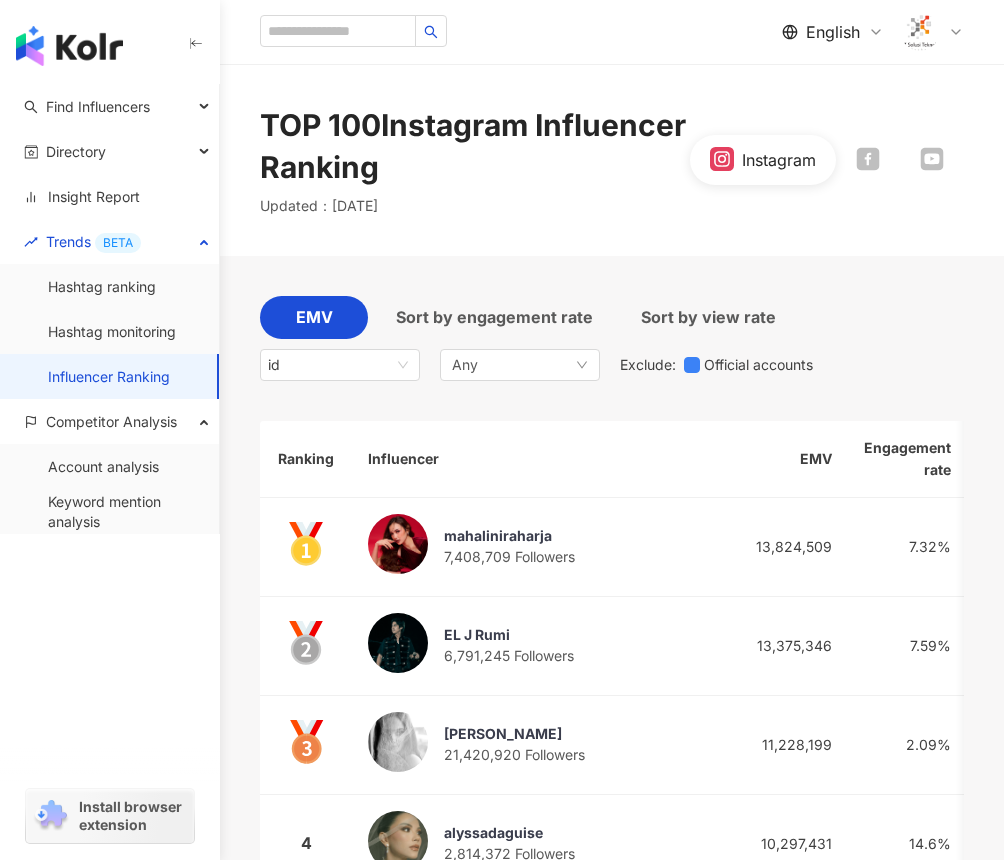 click on "TOP 100  Instagram   Influencer Ranking" at bounding box center [475, 146] 